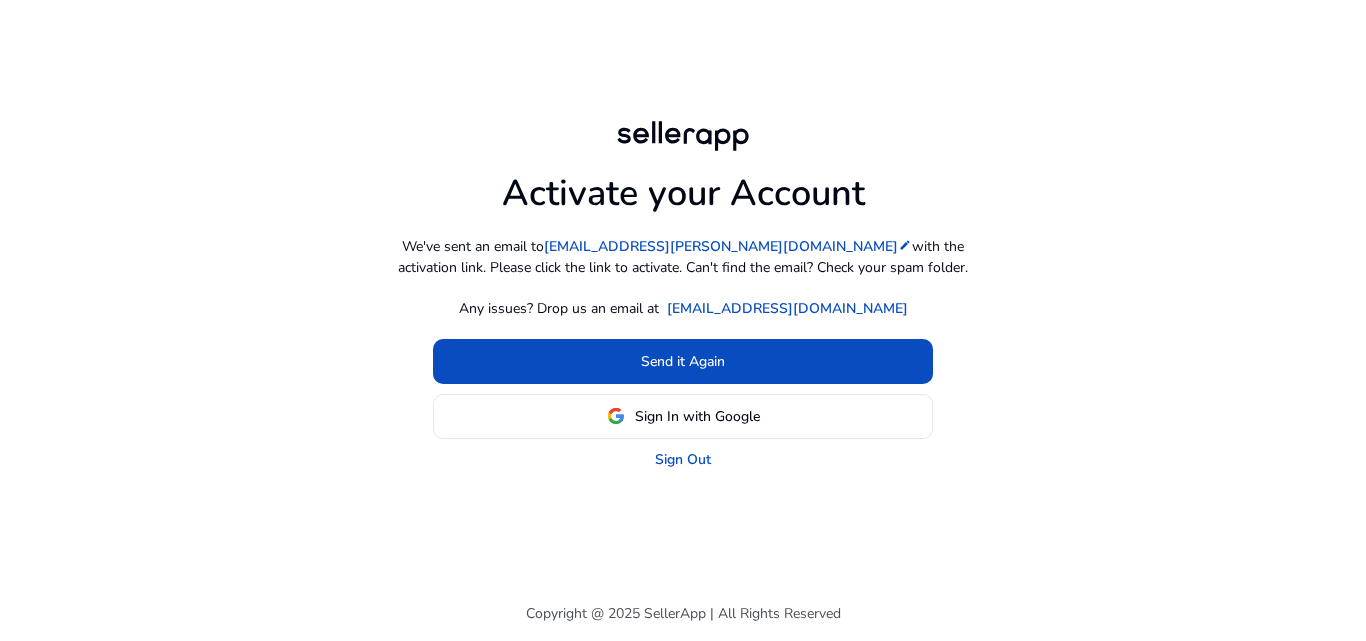 scroll, scrollTop: 0, scrollLeft: 0, axis: both 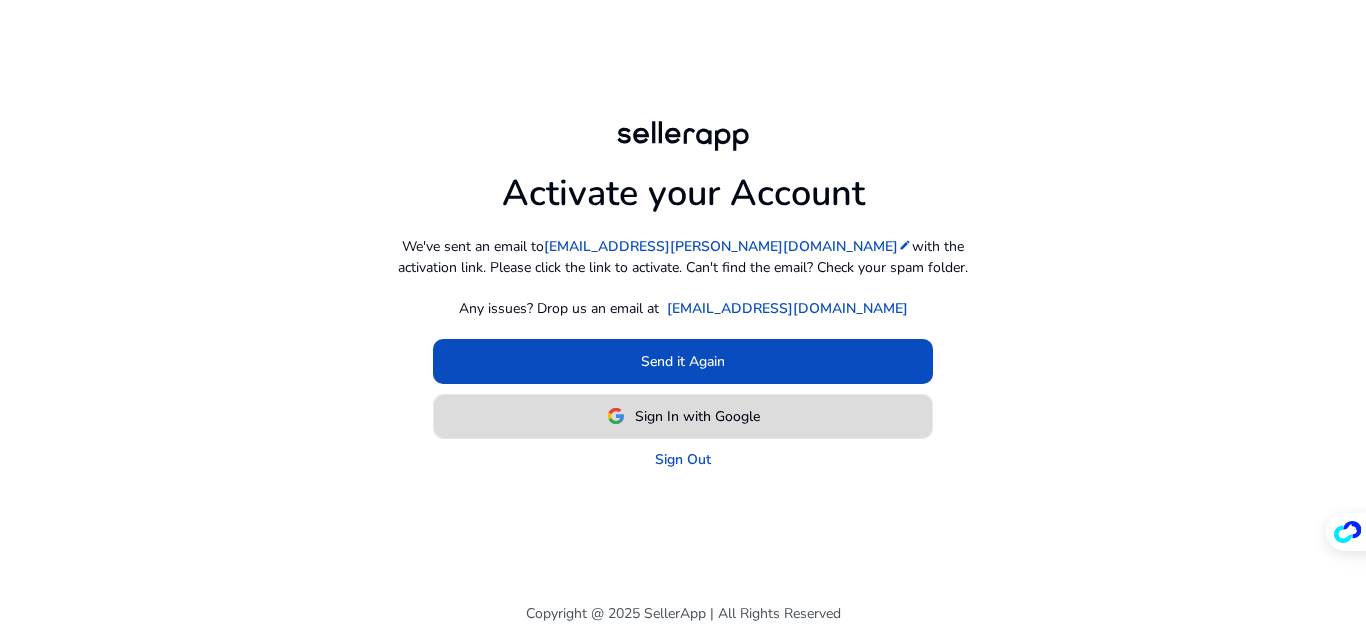 click on "Sign In with Google" 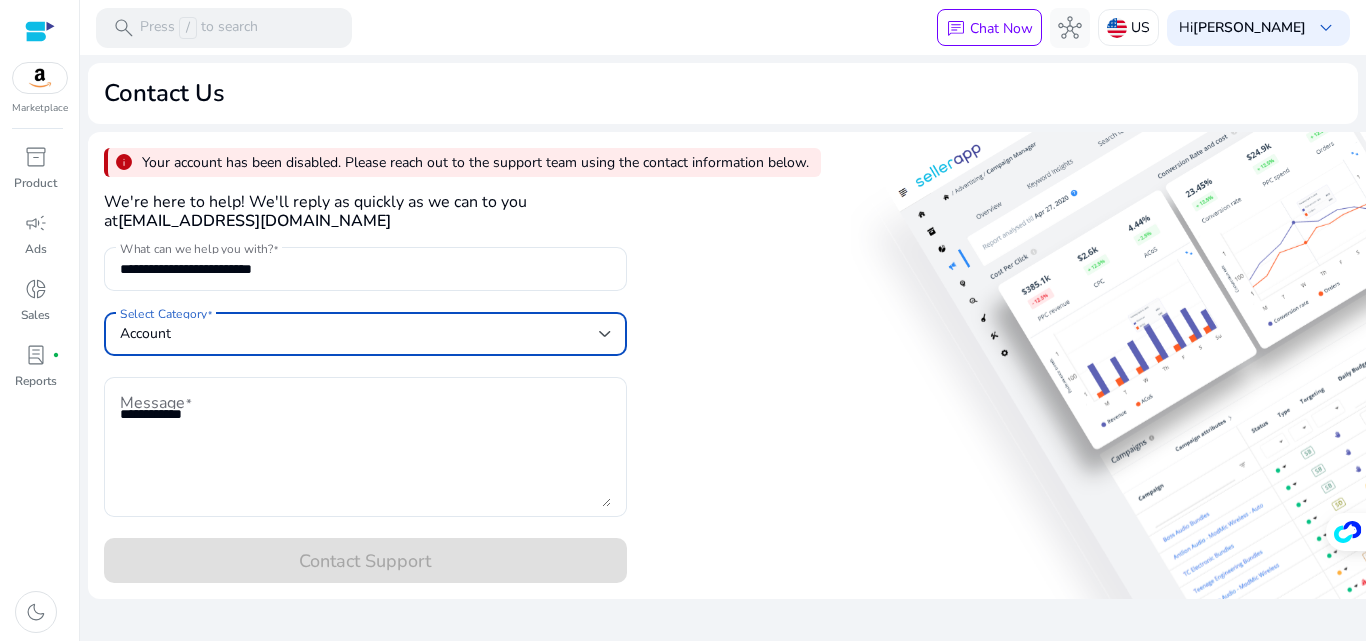 click on "Account" at bounding box center [359, 334] 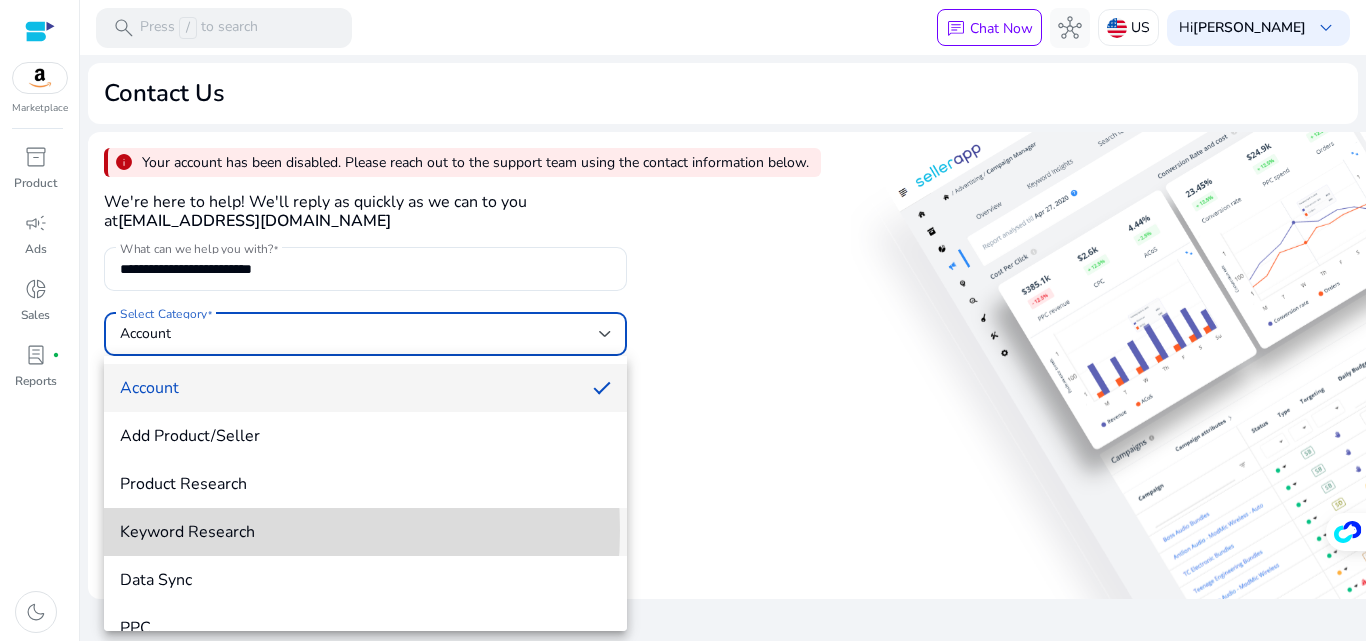 click on "Keyword Research" at bounding box center (365, 532) 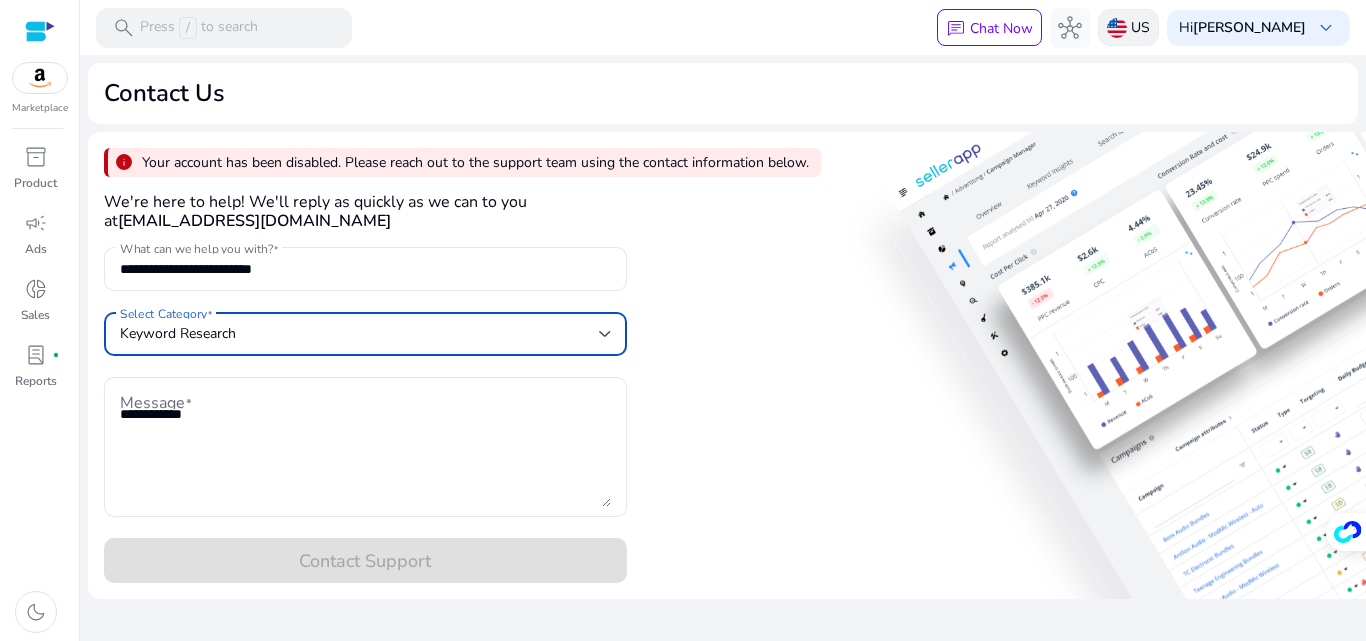 click on "US" at bounding box center [1128, 27] 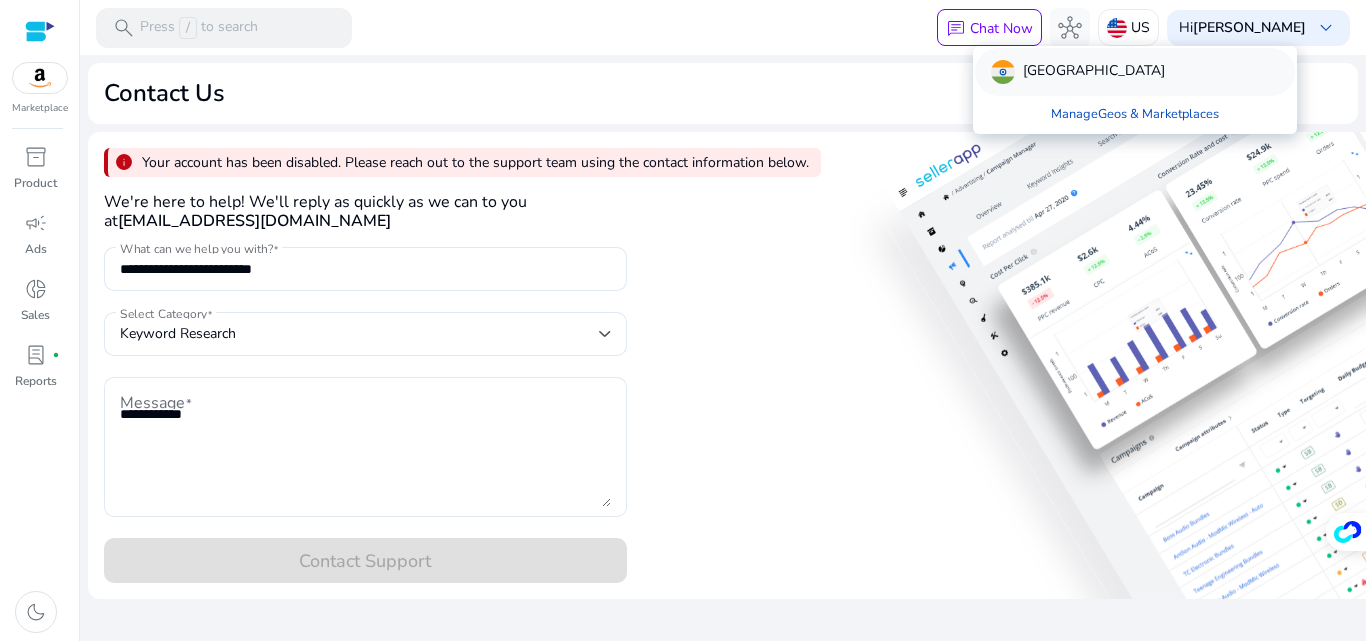 click on "[GEOGRAPHIC_DATA]" at bounding box center (1094, 72) 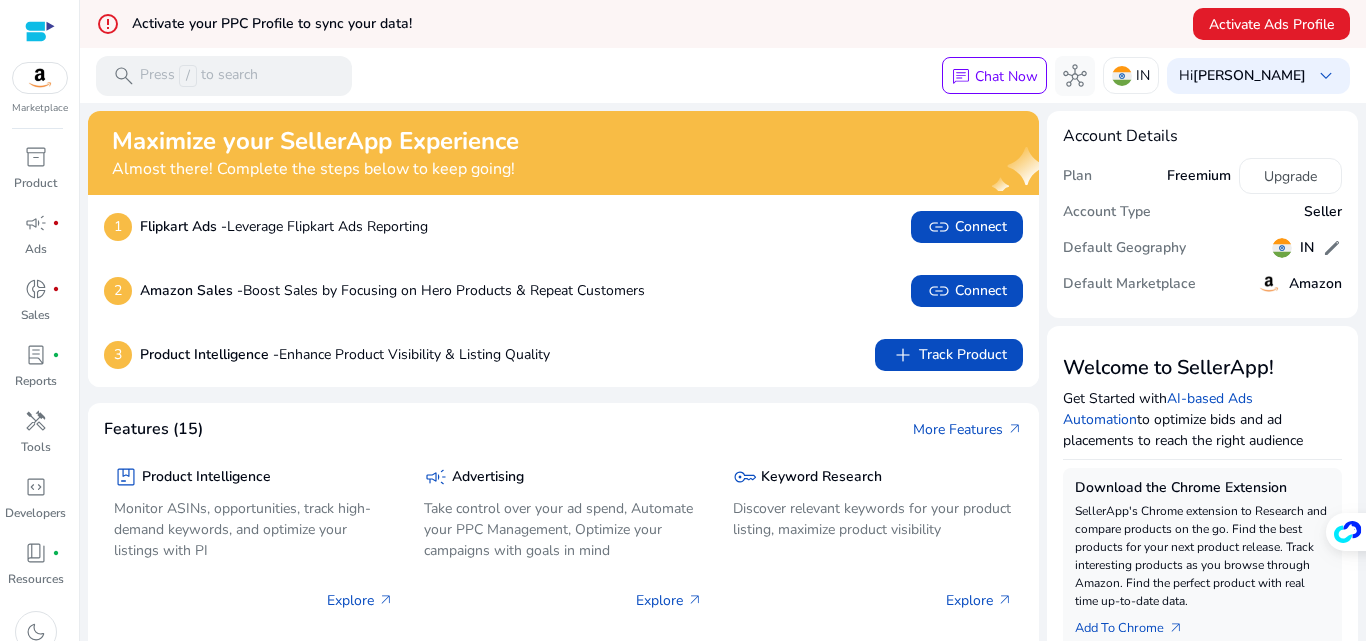 scroll, scrollTop: 0, scrollLeft: 0, axis: both 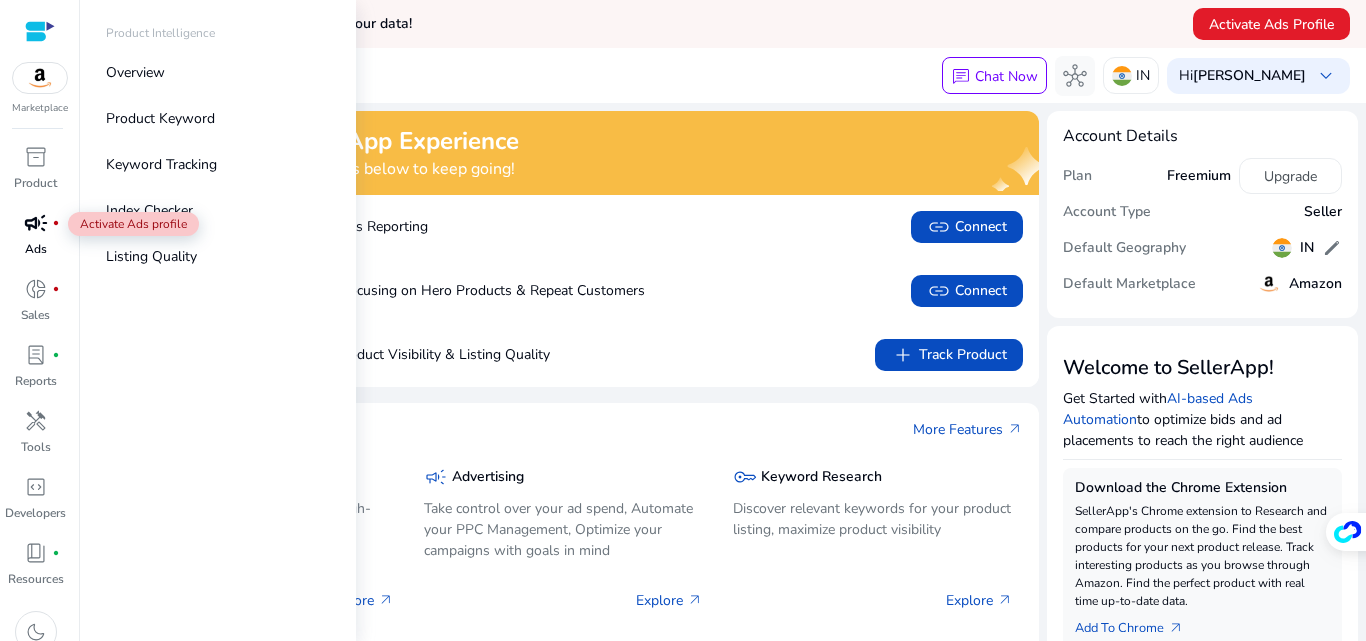 click on "campaign" at bounding box center (36, 223) 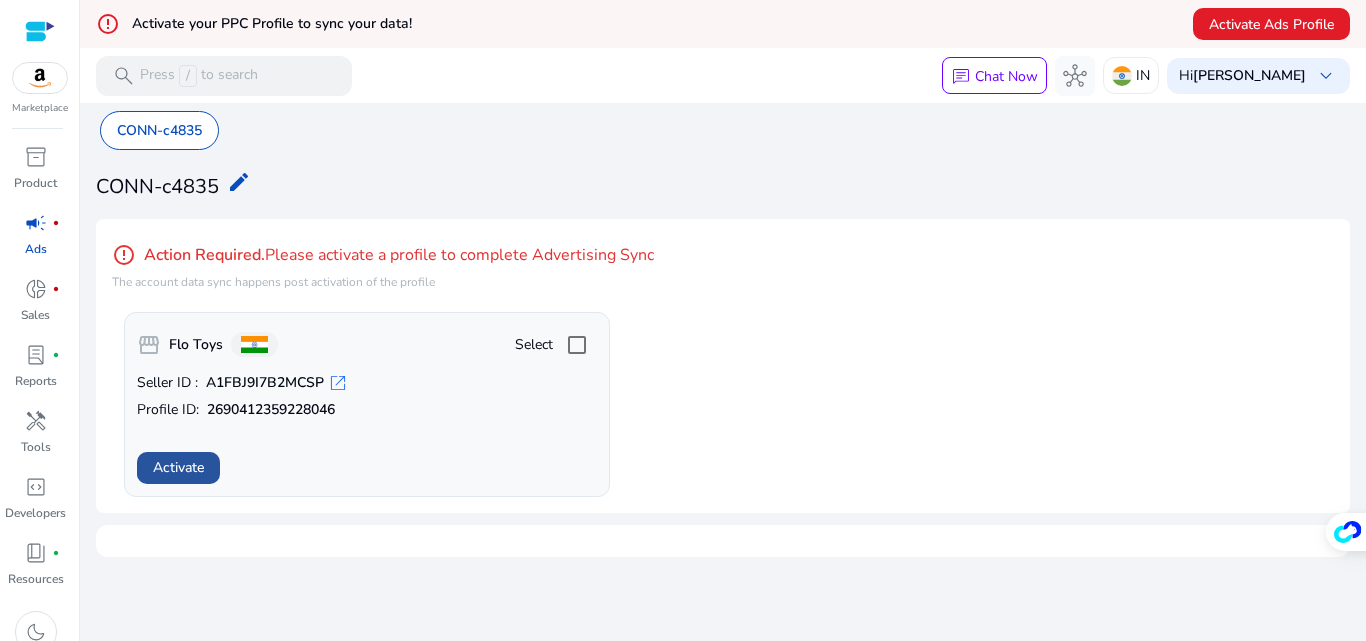 click on "Activate" 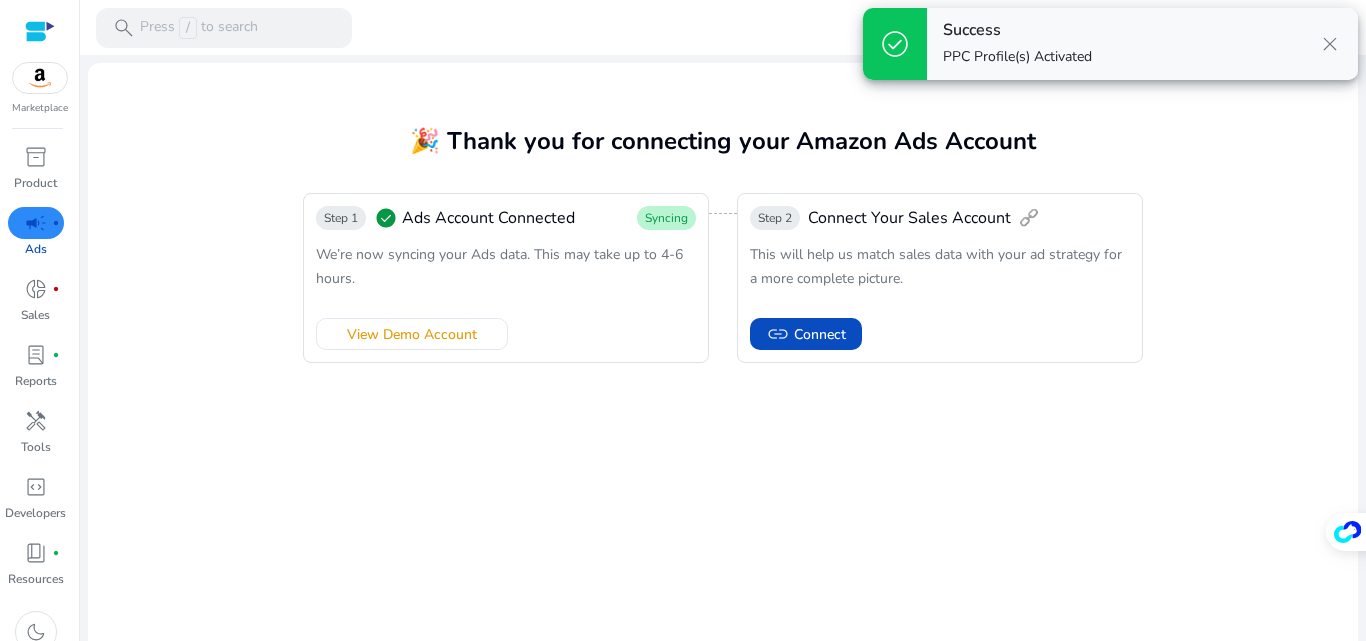 click on "close" at bounding box center (1330, 44) 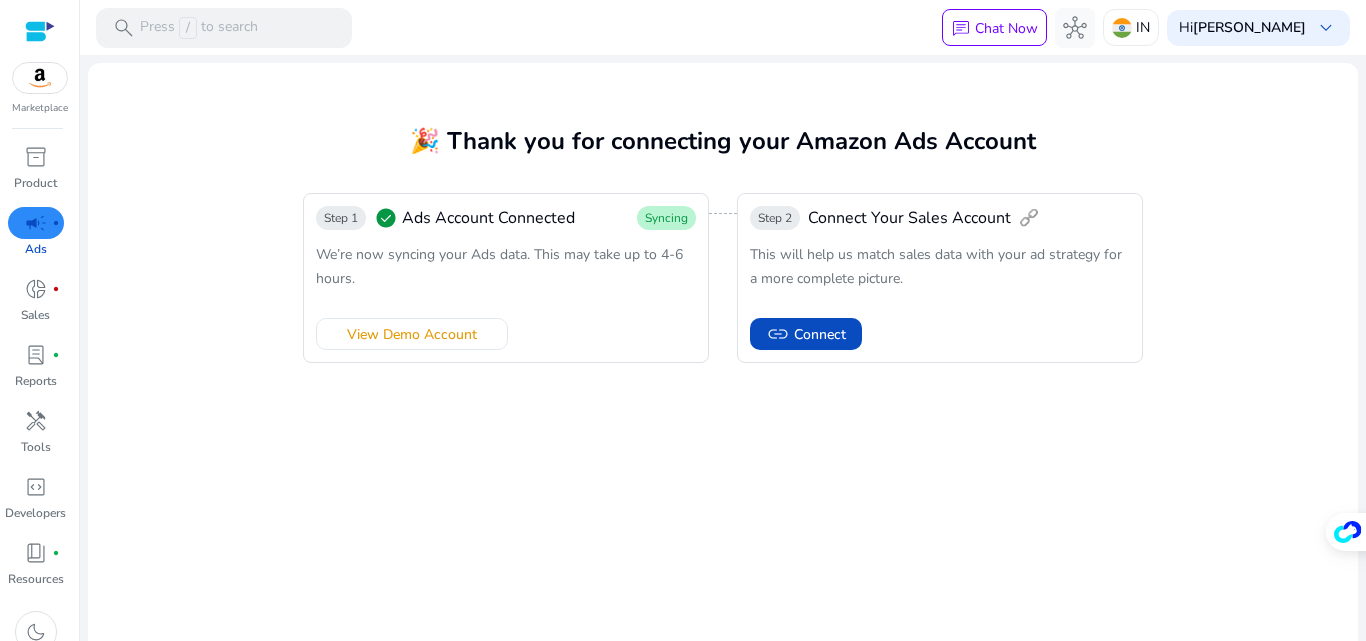 click on "campaign" at bounding box center (36, 223) 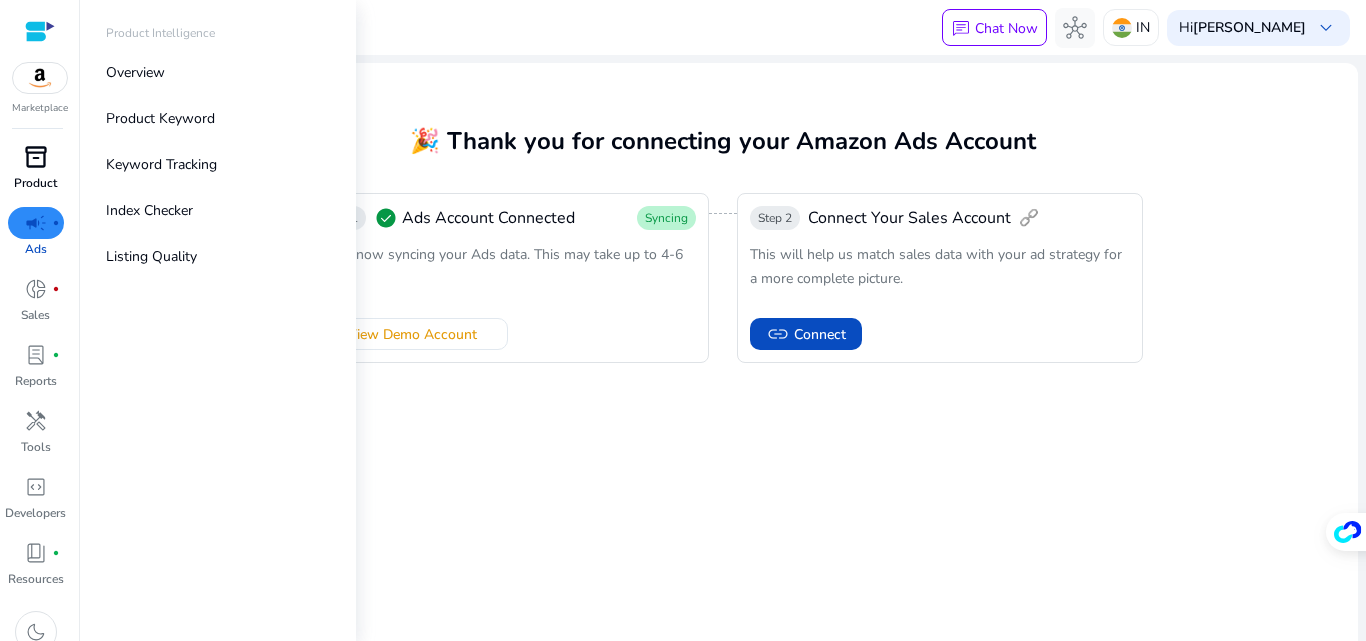 click on "inventory_2" at bounding box center [36, 157] 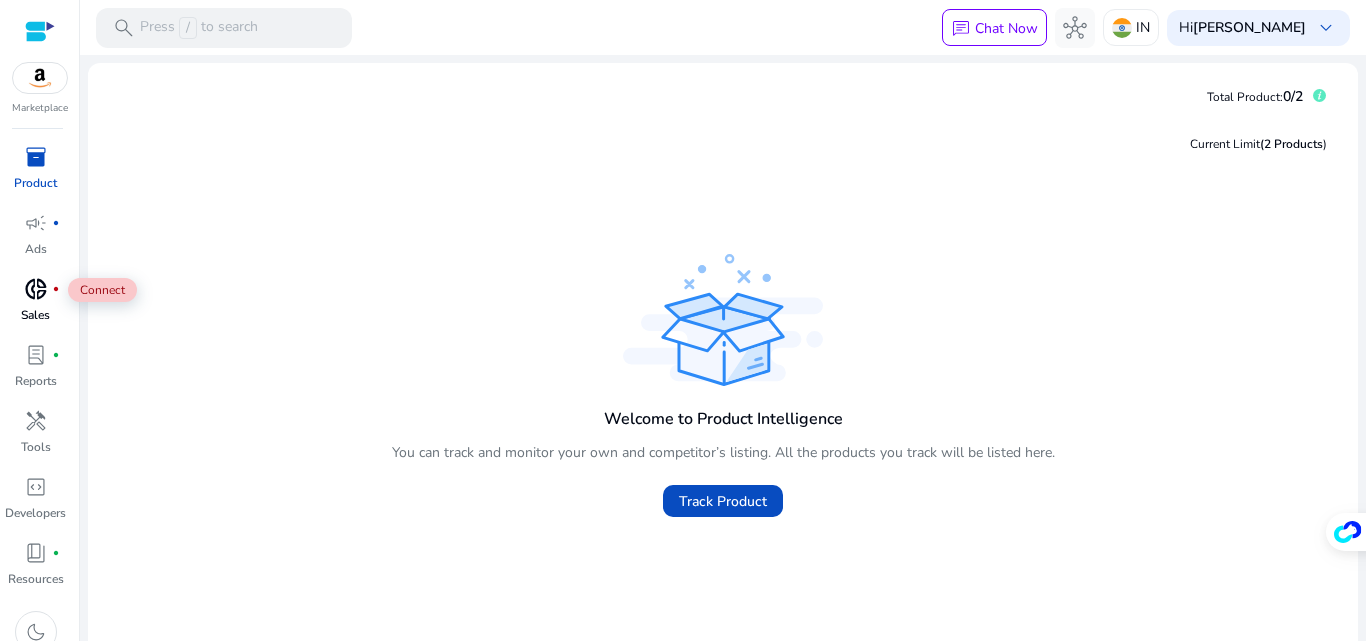 click on "donut_small" at bounding box center [36, 289] 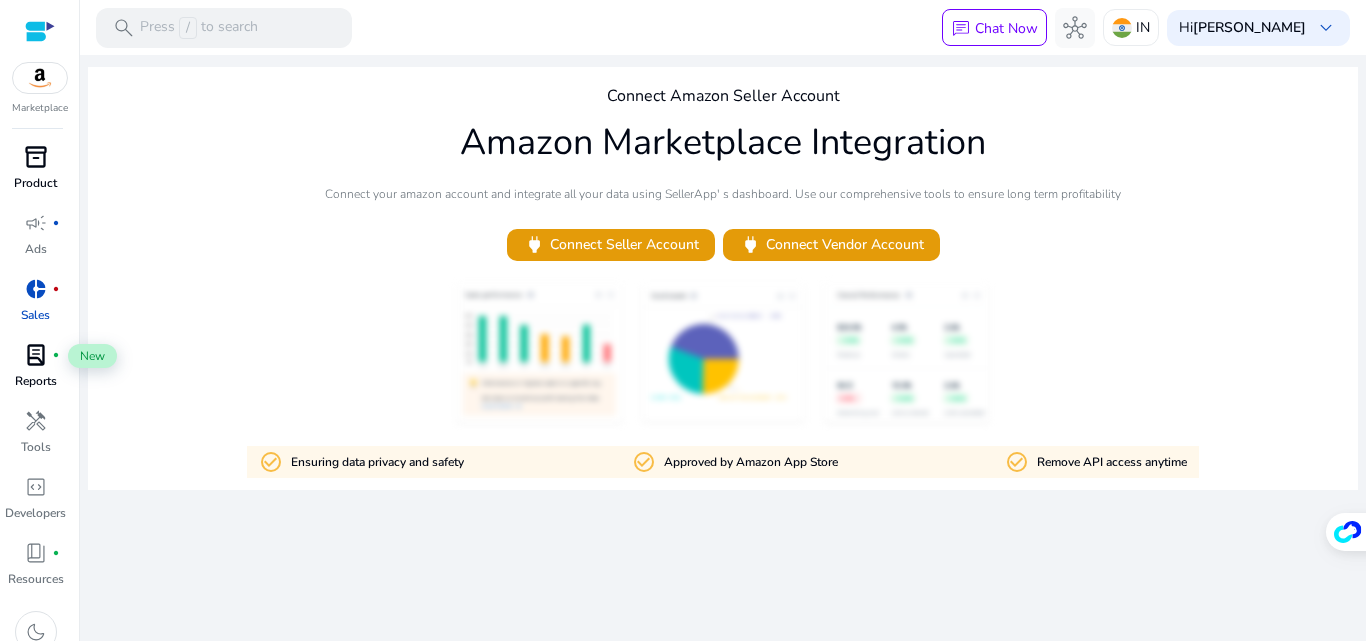 click on "lab_profile" at bounding box center (36, 355) 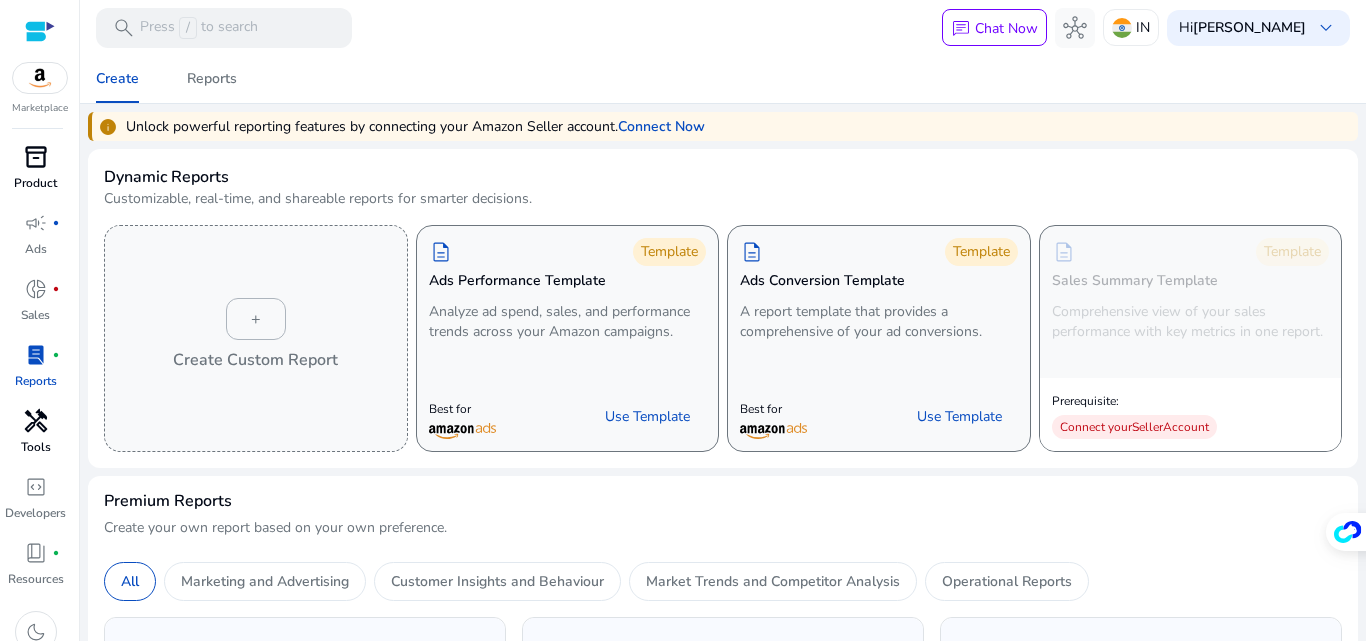 click on "handyman" at bounding box center (36, 421) 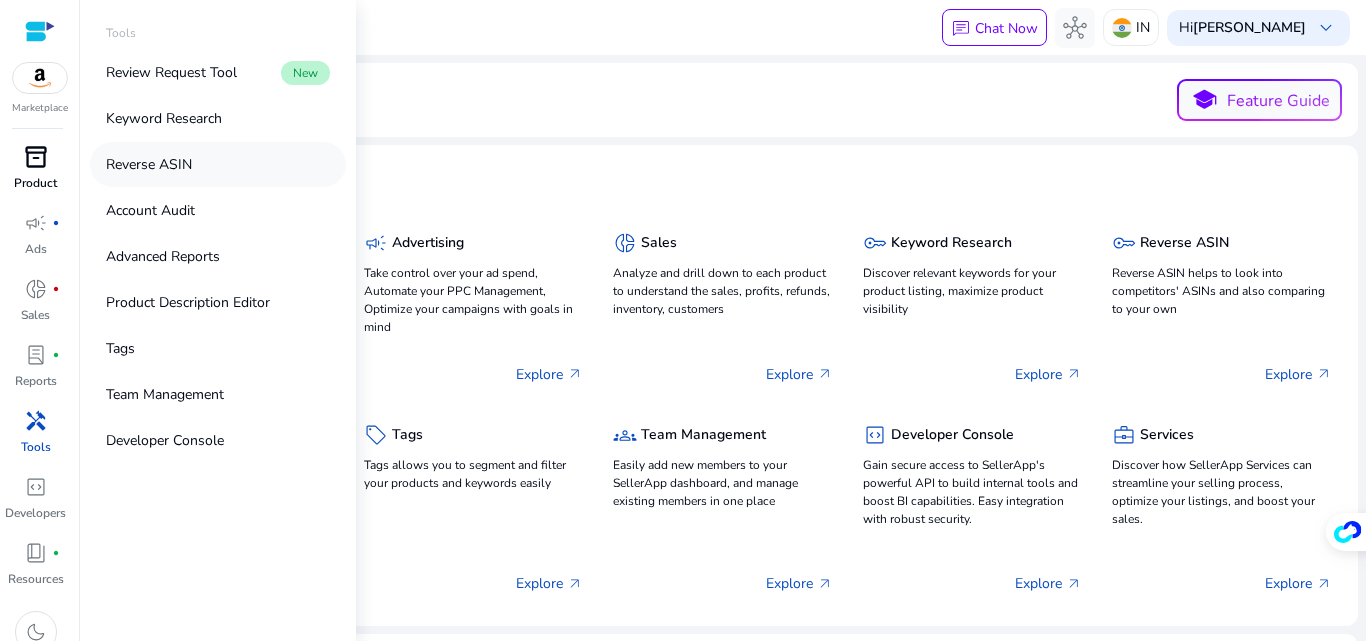 click on "Reverse ASIN" at bounding box center (149, 164) 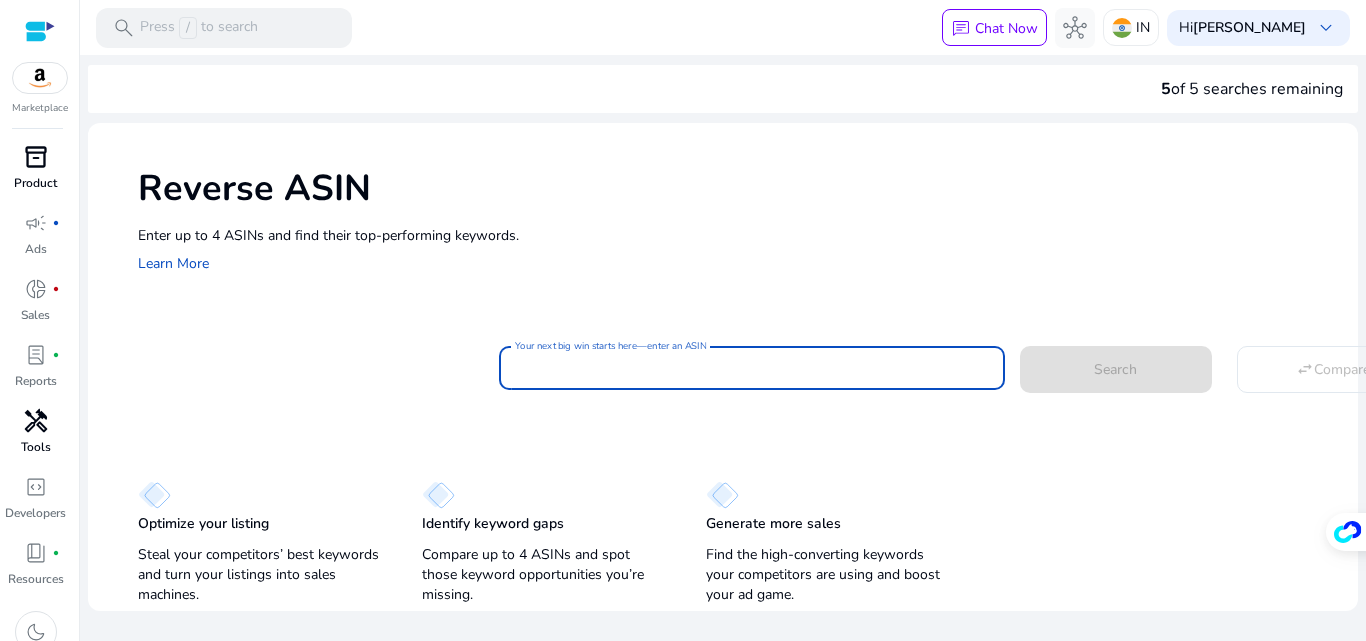 click on "Your next big win starts here—enter an ASIN" at bounding box center (752, 368) 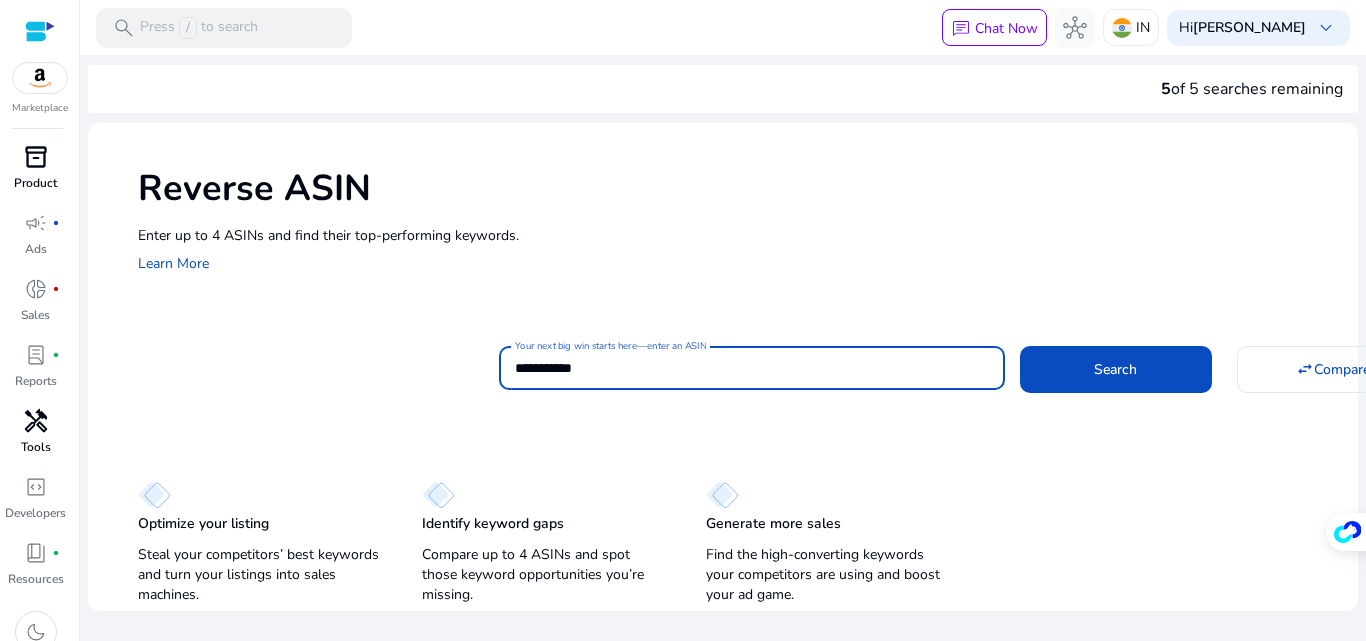 click on "**********" at bounding box center [752, 368] 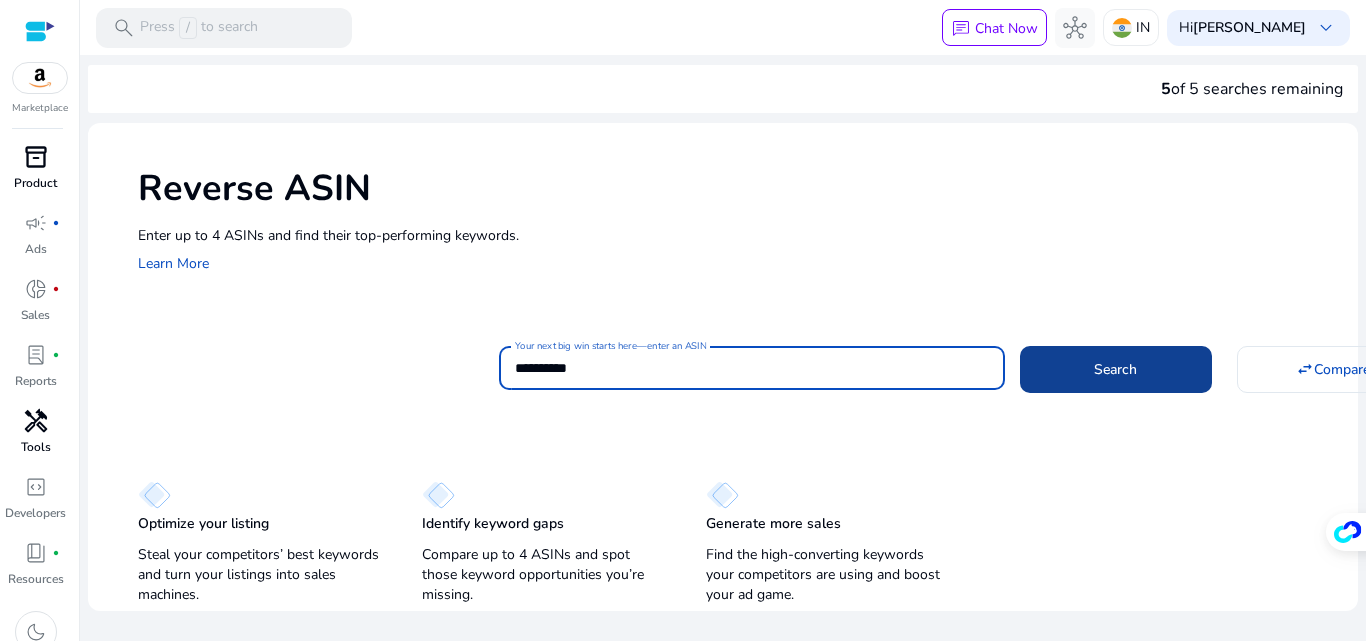 type on "**********" 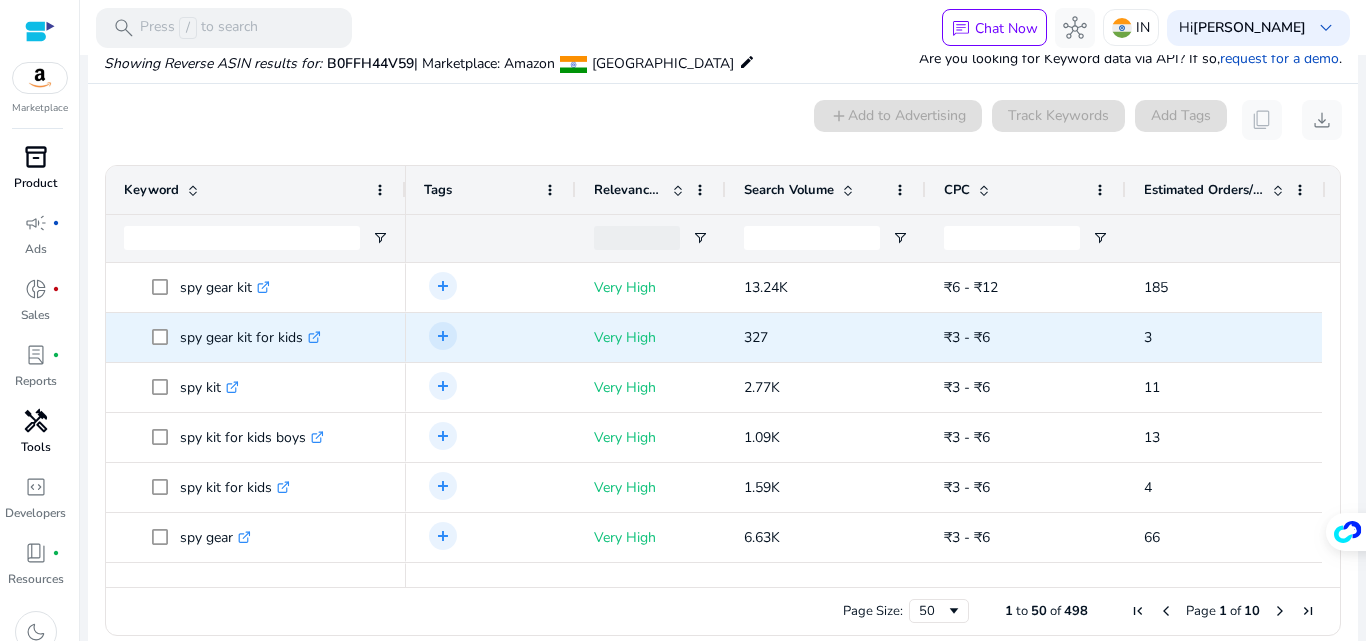scroll, scrollTop: 214, scrollLeft: 0, axis: vertical 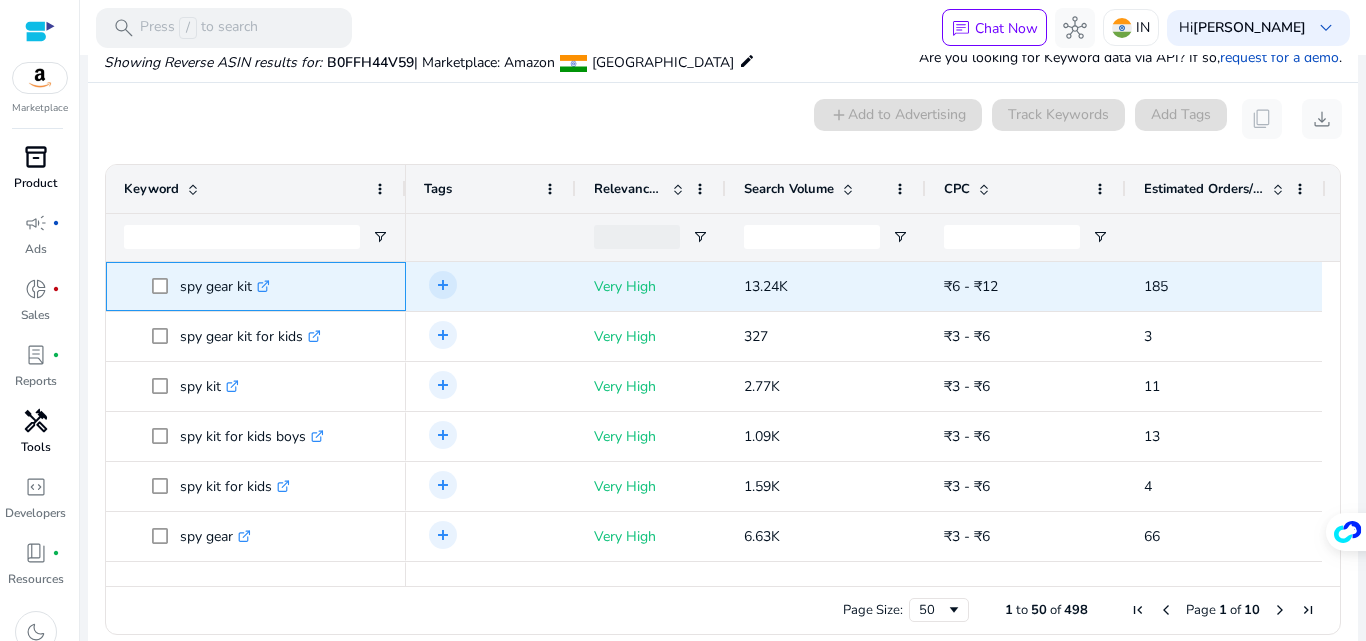 drag, startPoint x: 177, startPoint y: 284, endPoint x: 251, endPoint y: 289, distance: 74.168724 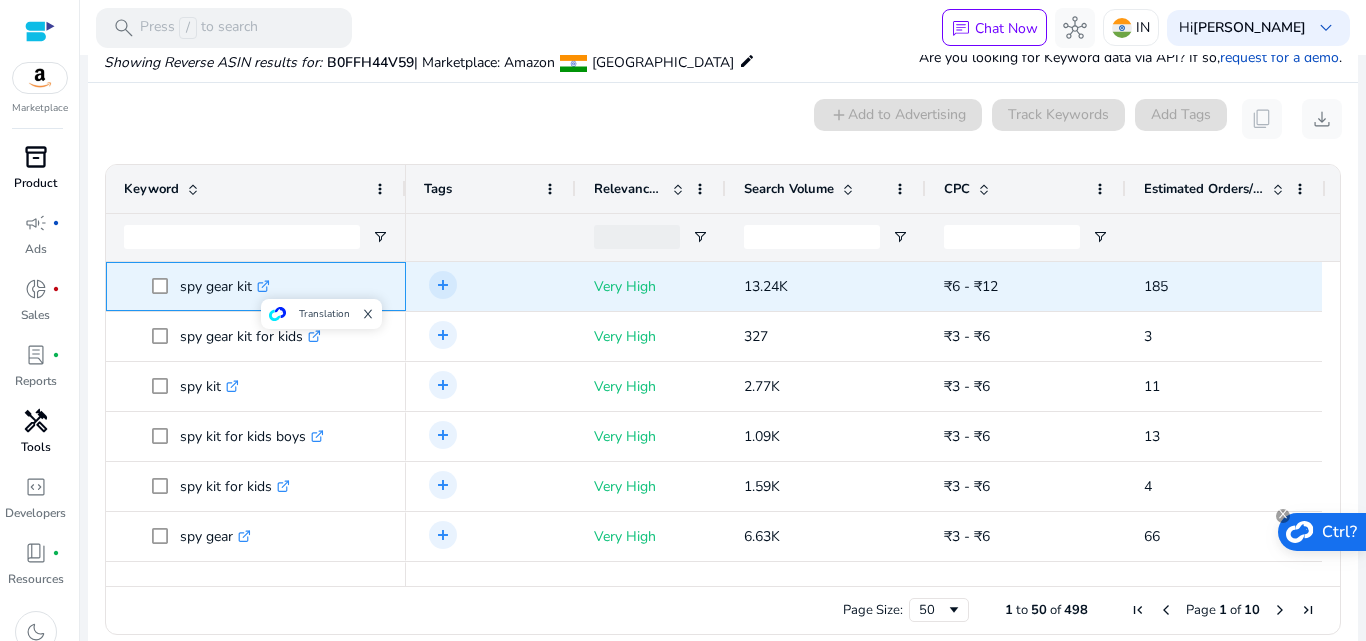 copy on "spy gear kit" 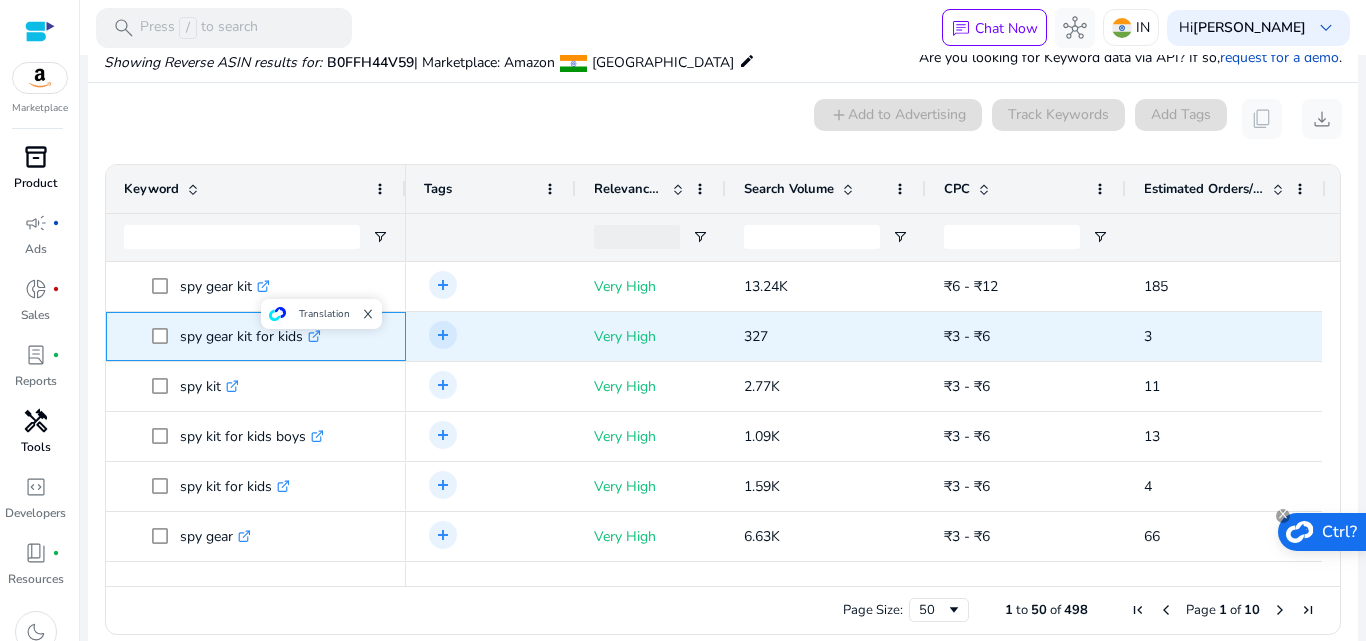 drag, startPoint x: 176, startPoint y: 335, endPoint x: 303, endPoint y: 354, distance: 128.41339 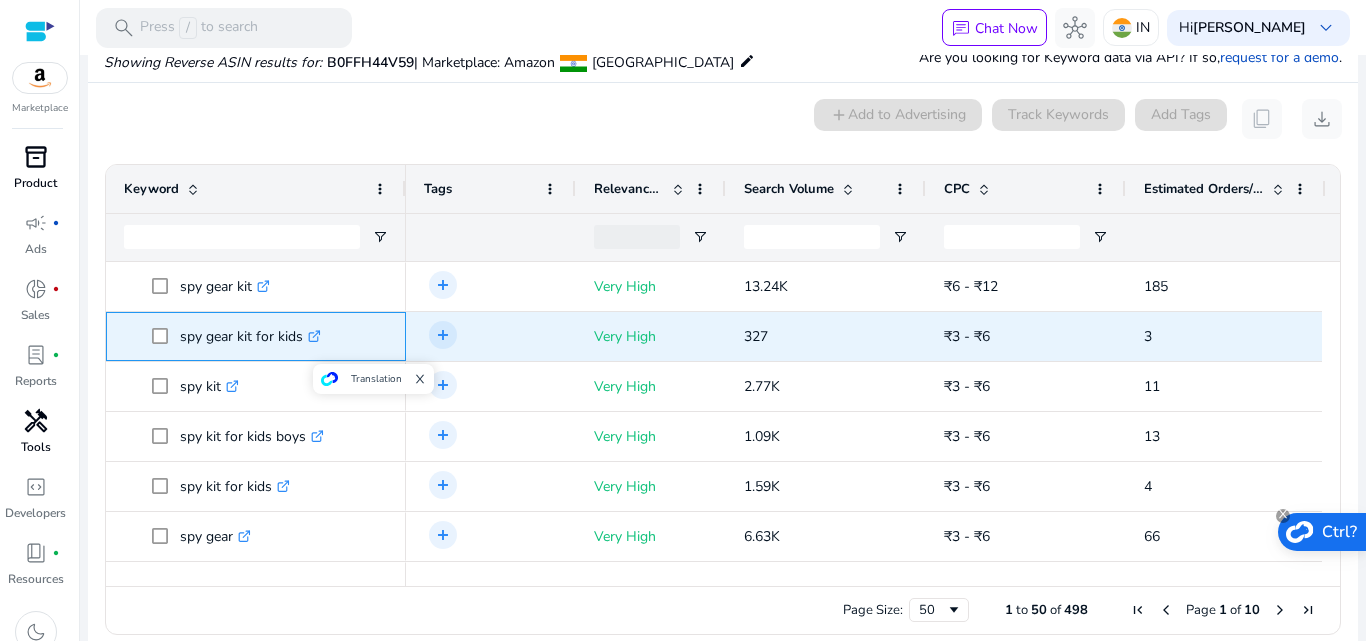 copy on "spy gear kit for kids" 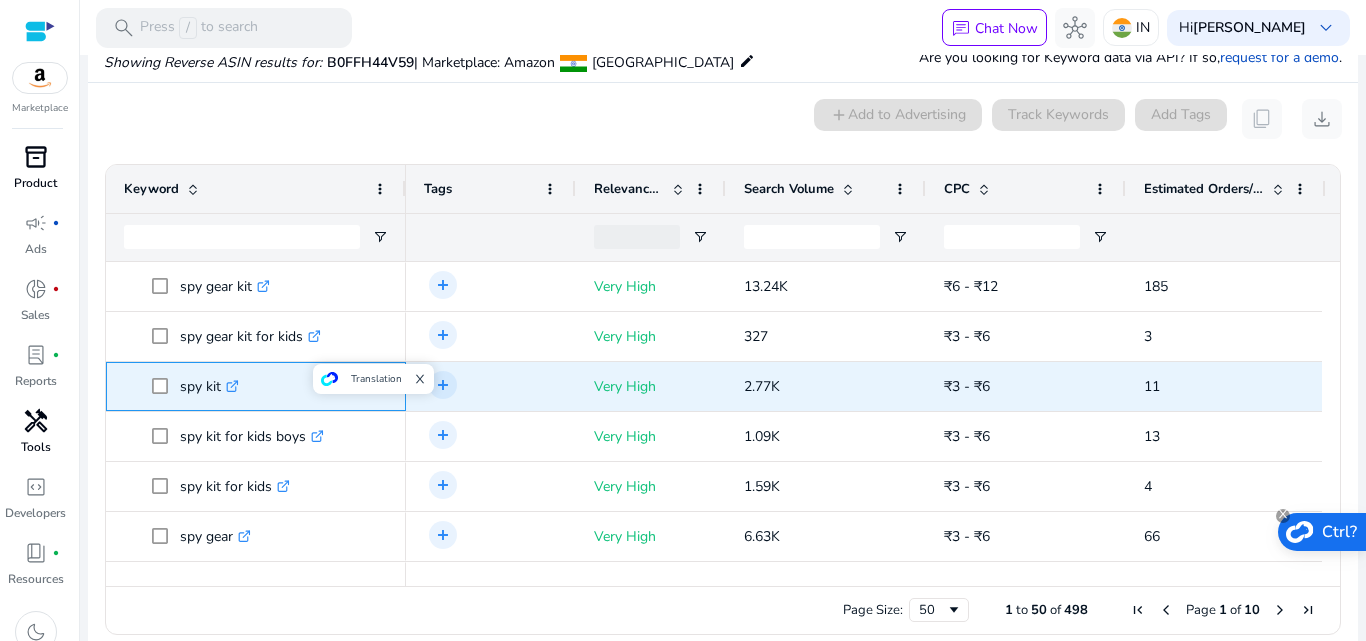 drag, startPoint x: 177, startPoint y: 384, endPoint x: 217, endPoint y: 387, distance: 40.112343 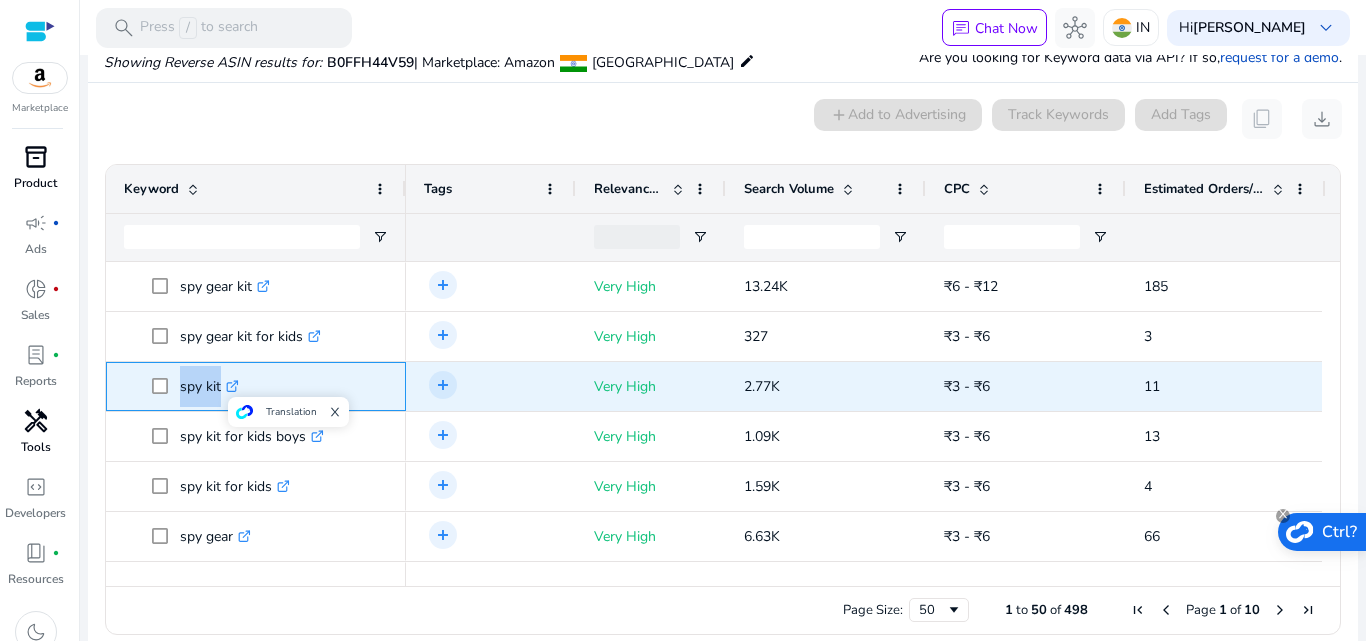 copy on "spy ki" 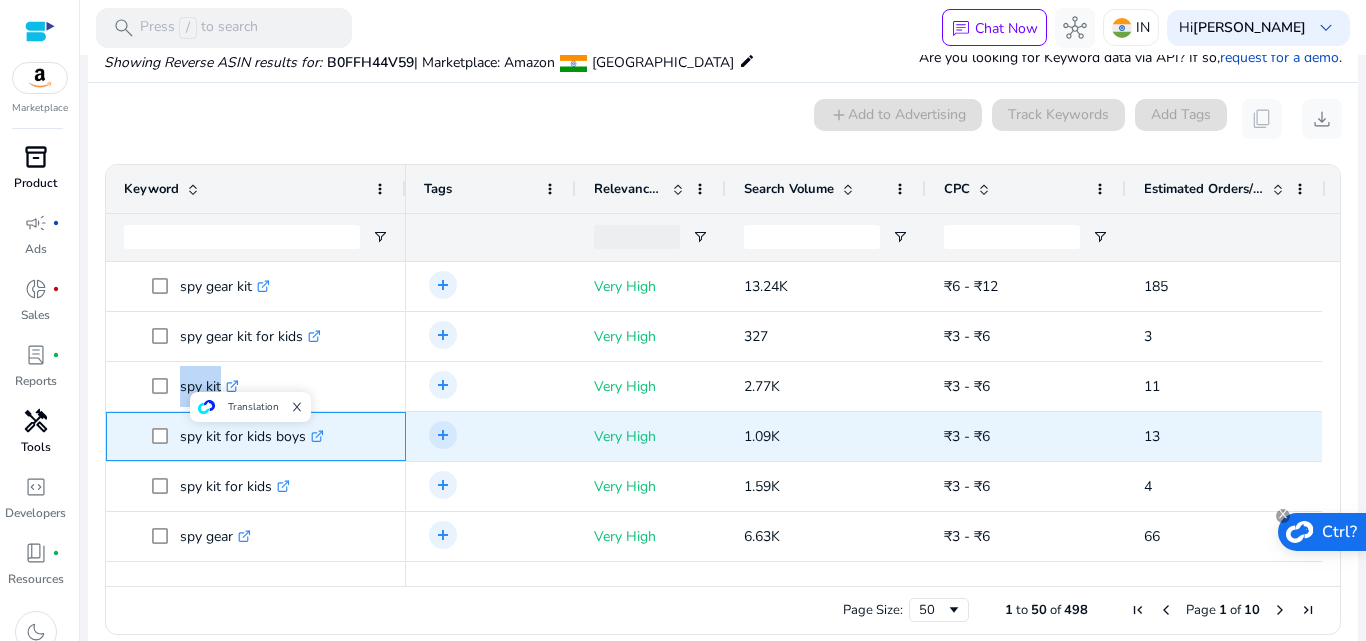 copy on "spy kit for kids boys" 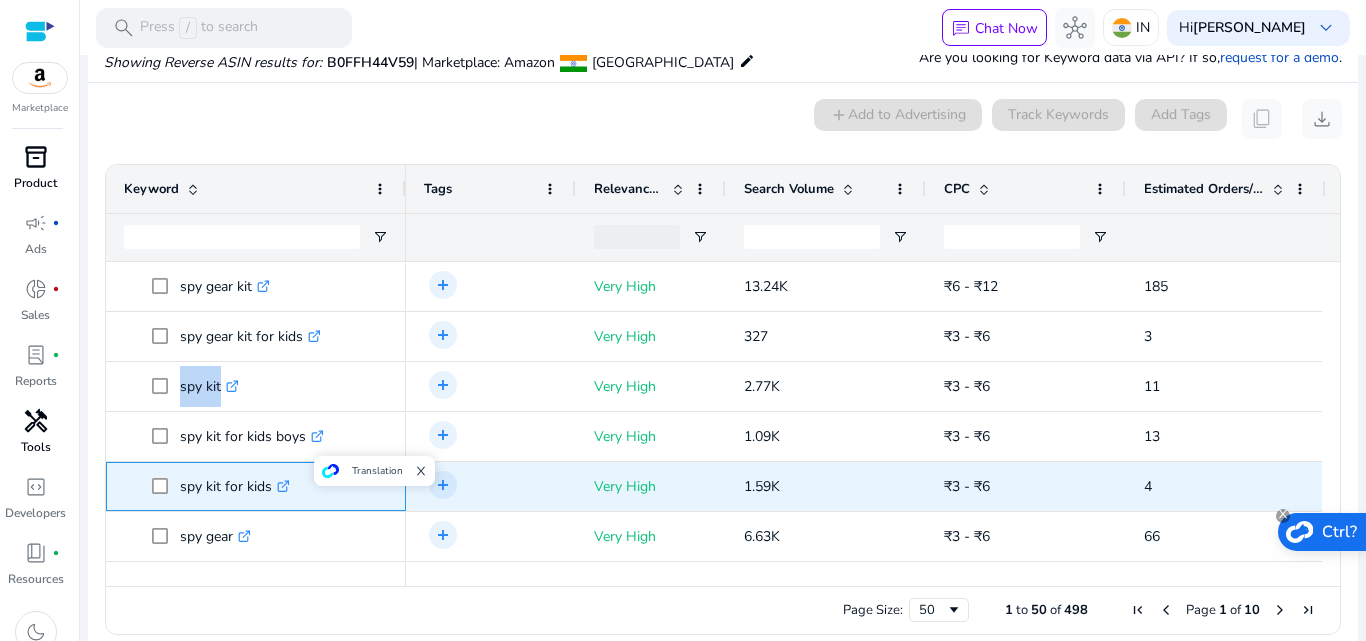 copy on "spy kit for kids" 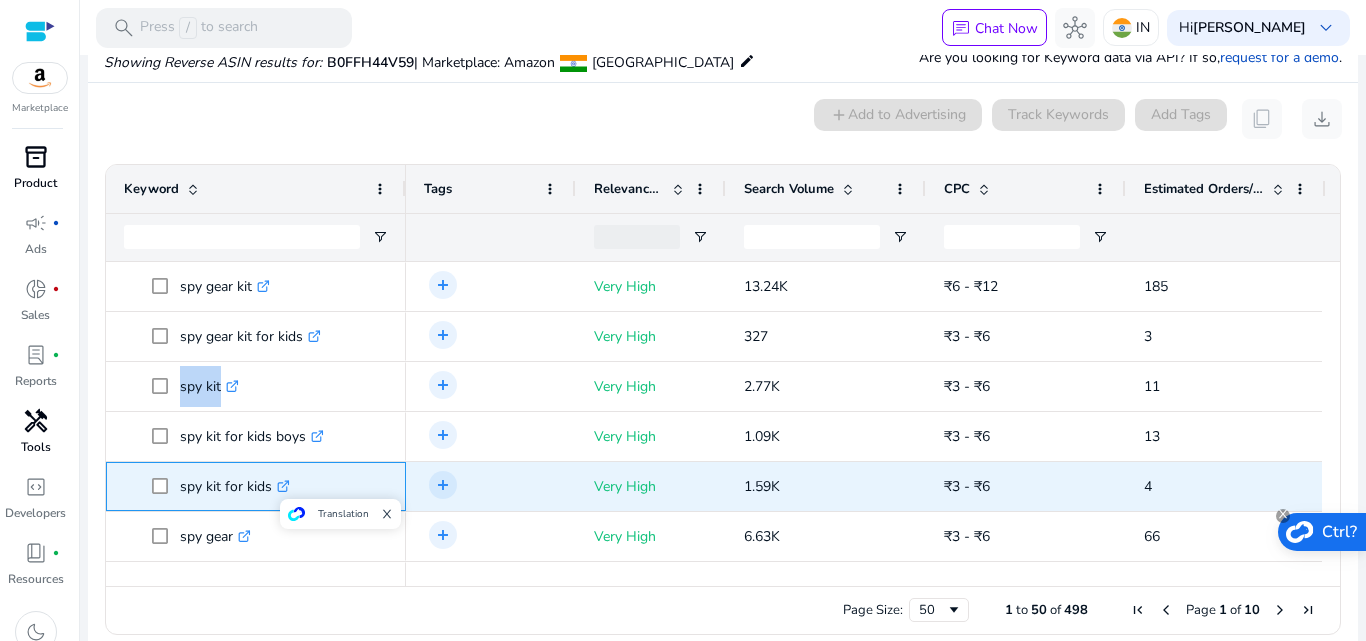 scroll, scrollTop: 94, scrollLeft: 0, axis: vertical 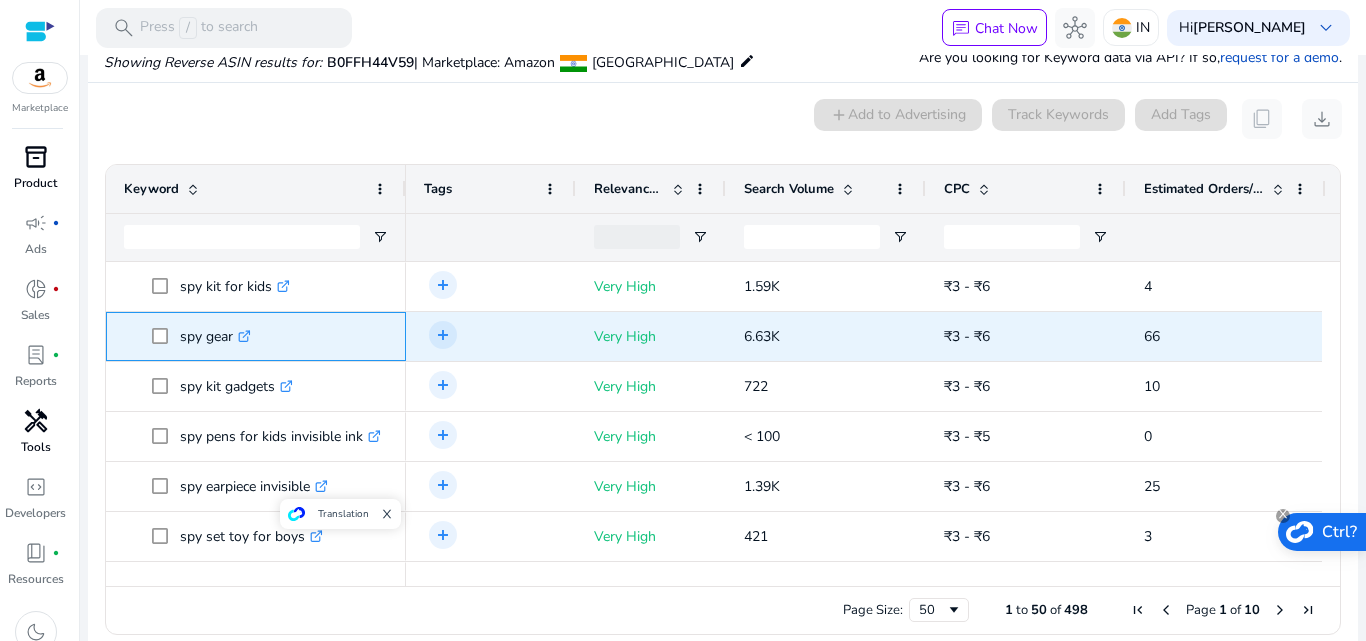 drag, startPoint x: 177, startPoint y: 337, endPoint x: 232, endPoint y: 338, distance: 55.00909 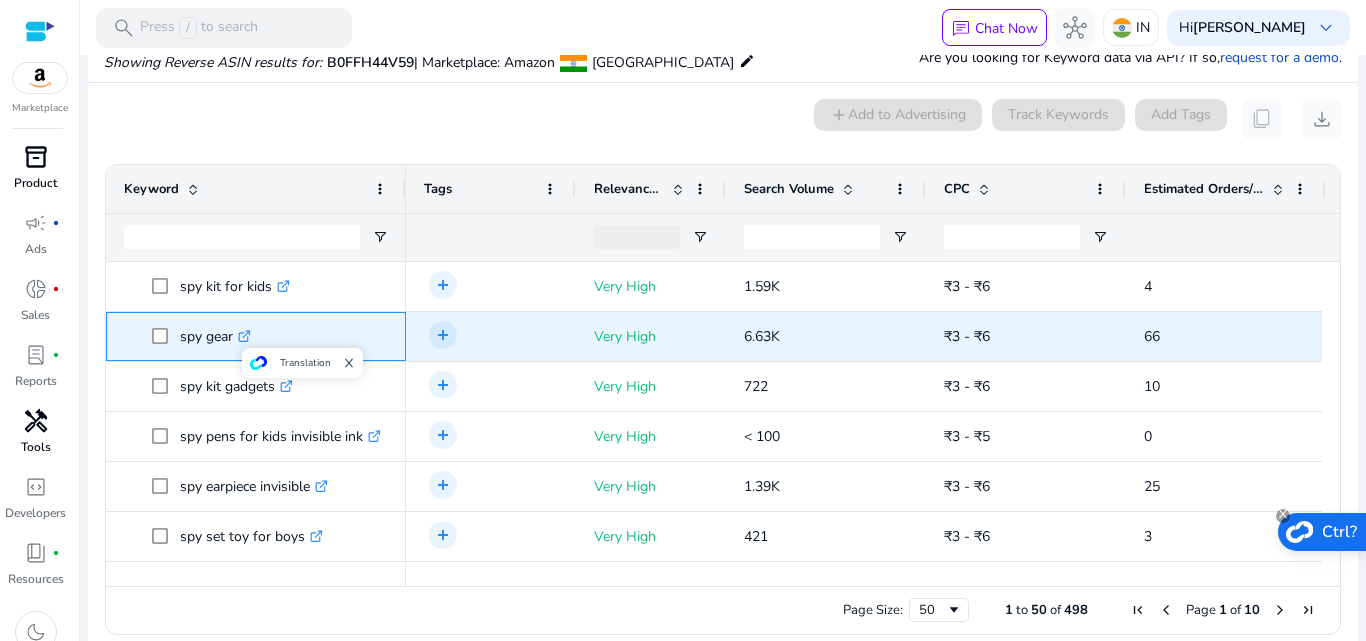copy on "spy gear" 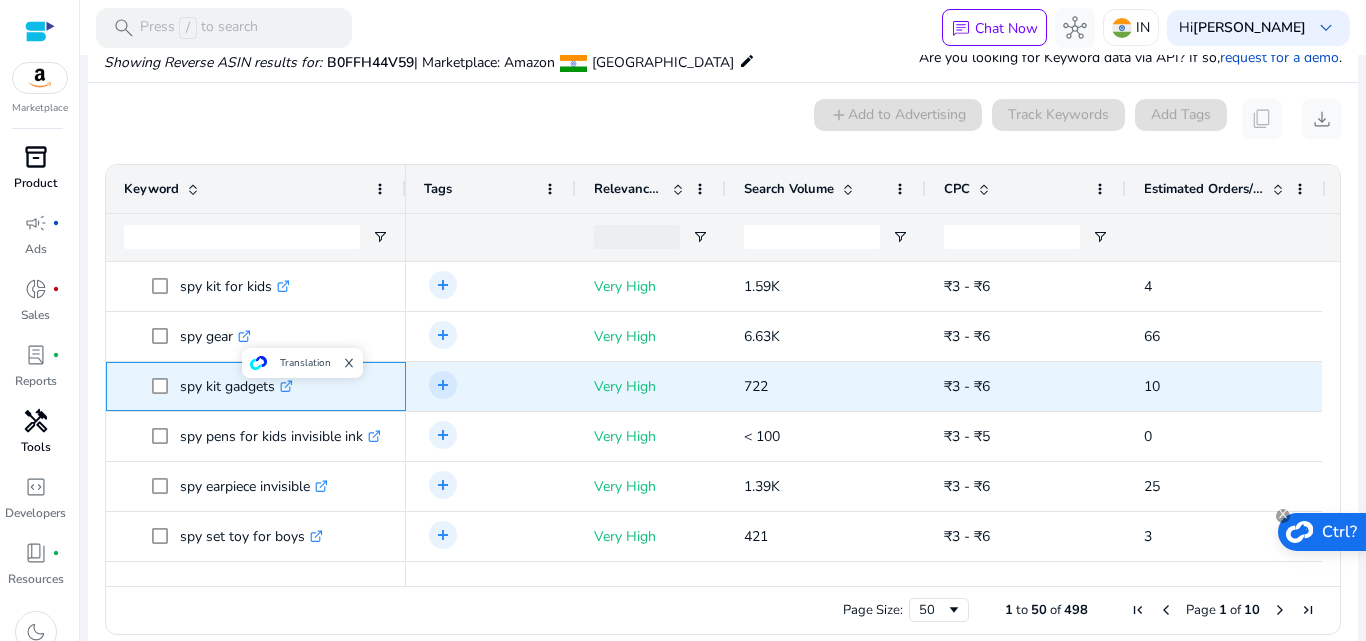 drag, startPoint x: 178, startPoint y: 389, endPoint x: 275, endPoint y: 391, distance: 97.020615 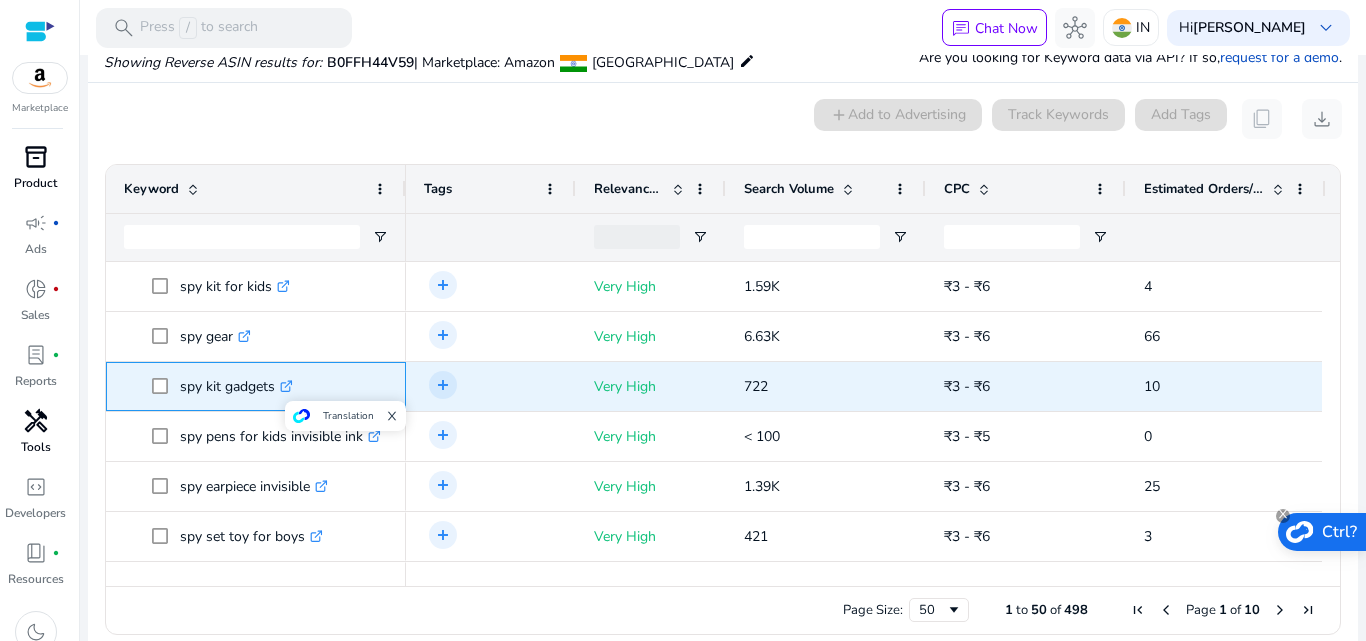 copy on "spy kit gadgets" 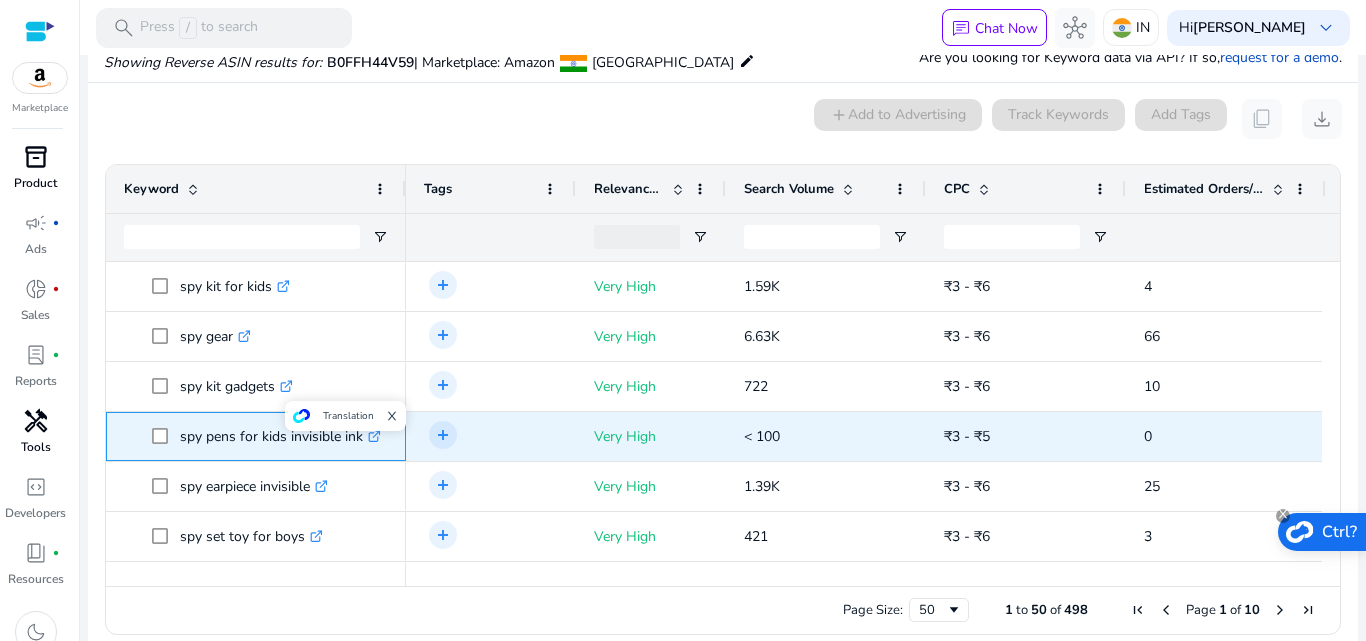 click on "spy pens for kids invisible ink  .st0{fill:#2c8af8}" 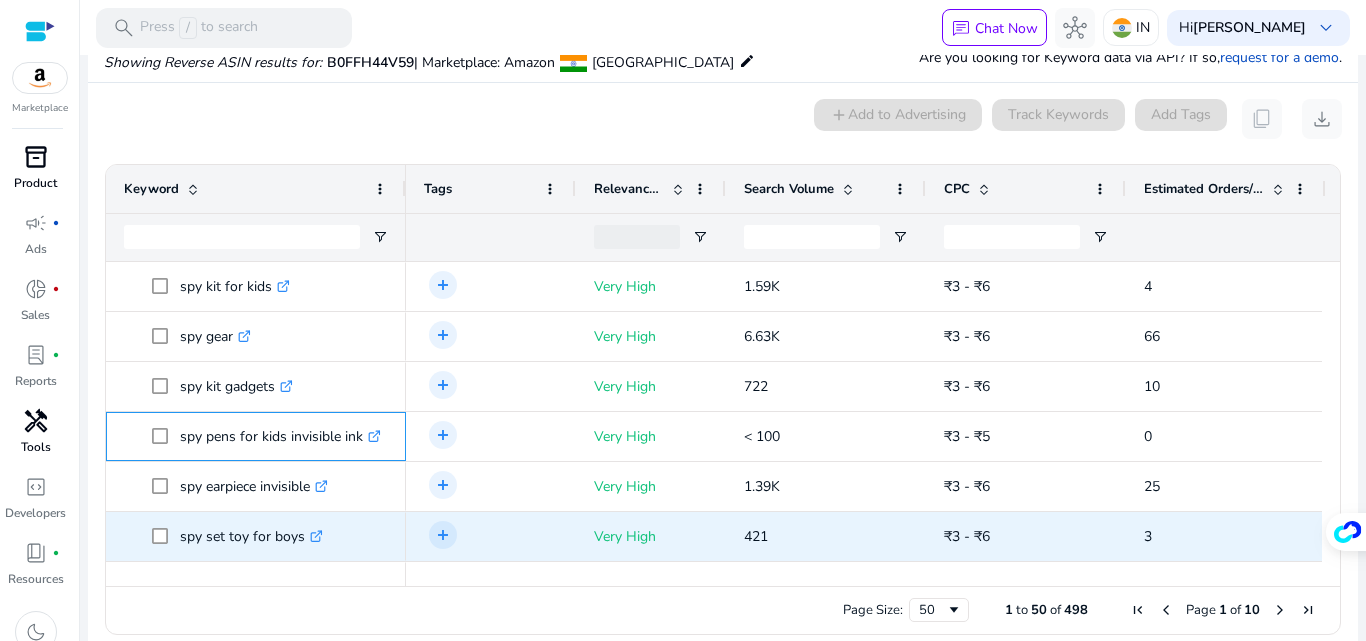 scroll, scrollTop: 300, scrollLeft: 0, axis: vertical 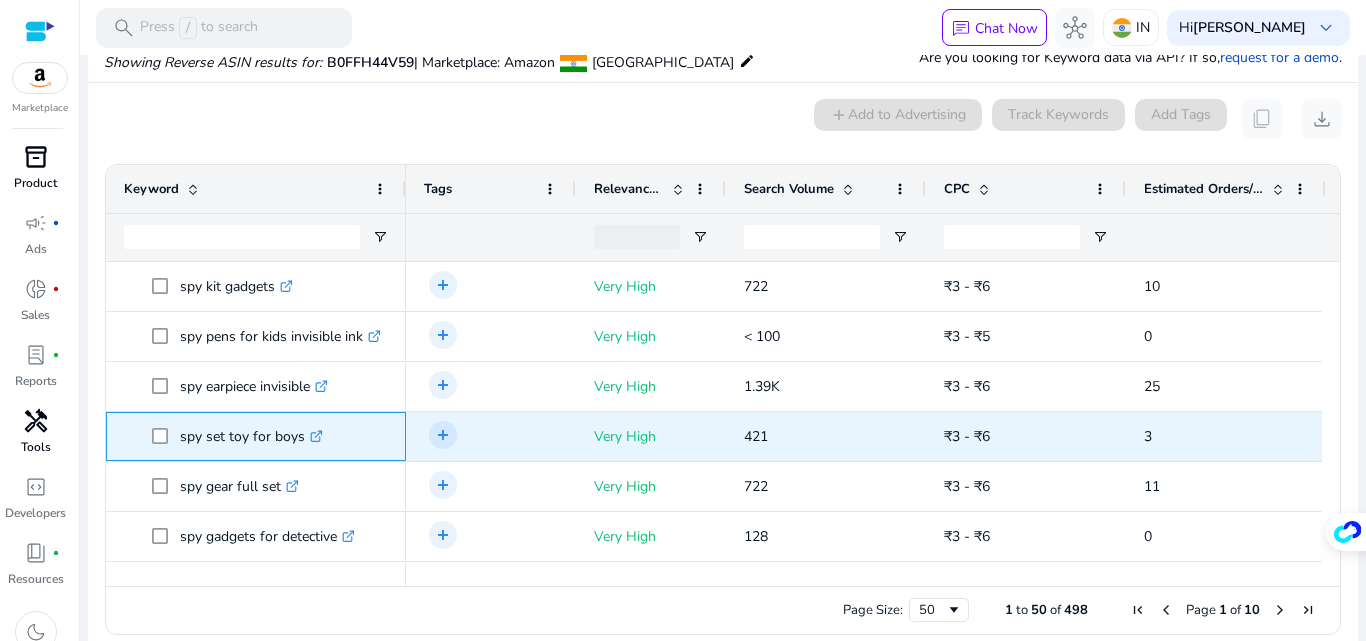 copy on "spy set toy for boys" 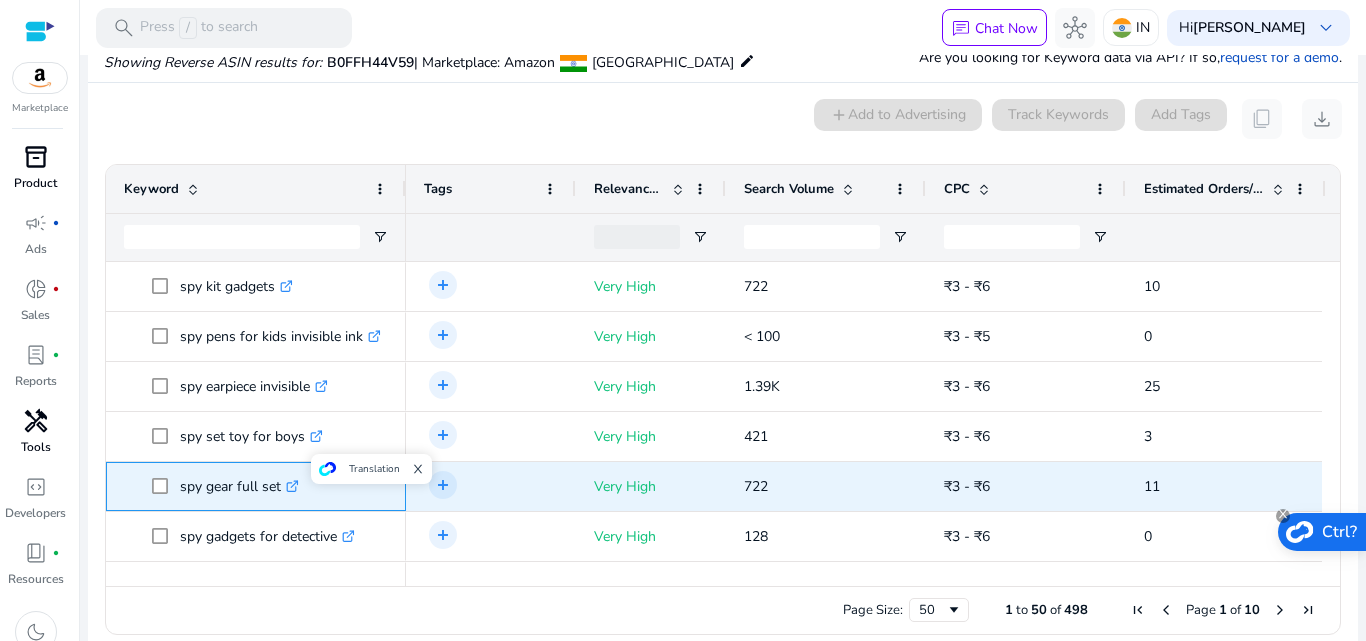 copy on "spy gear full set" 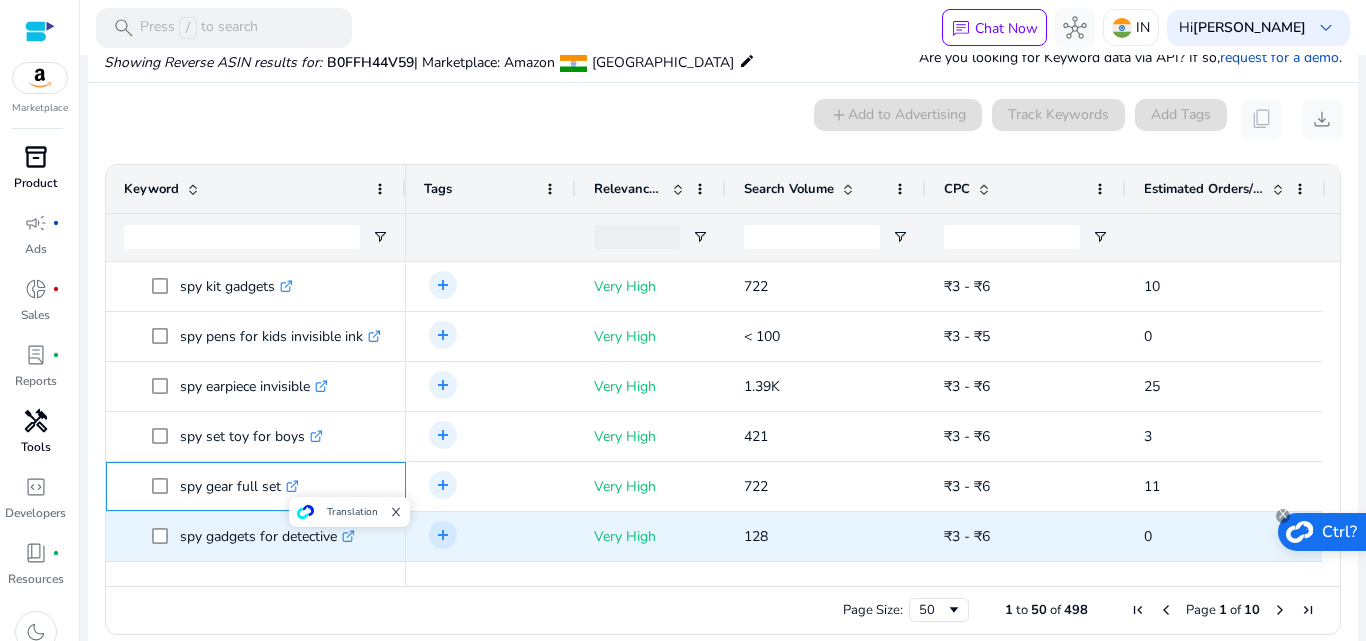 scroll, scrollTop: 487, scrollLeft: 0, axis: vertical 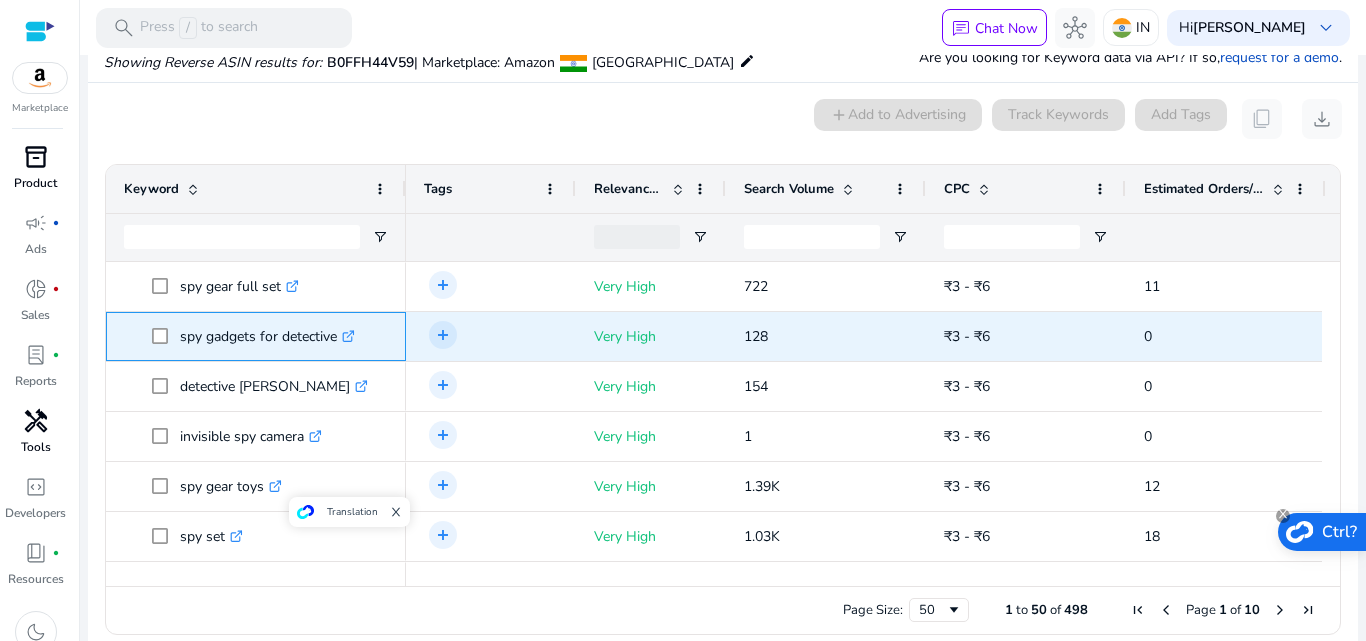 drag, startPoint x: 177, startPoint y: 334, endPoint x: 337, endPoint y: 347, distance: 160.52725 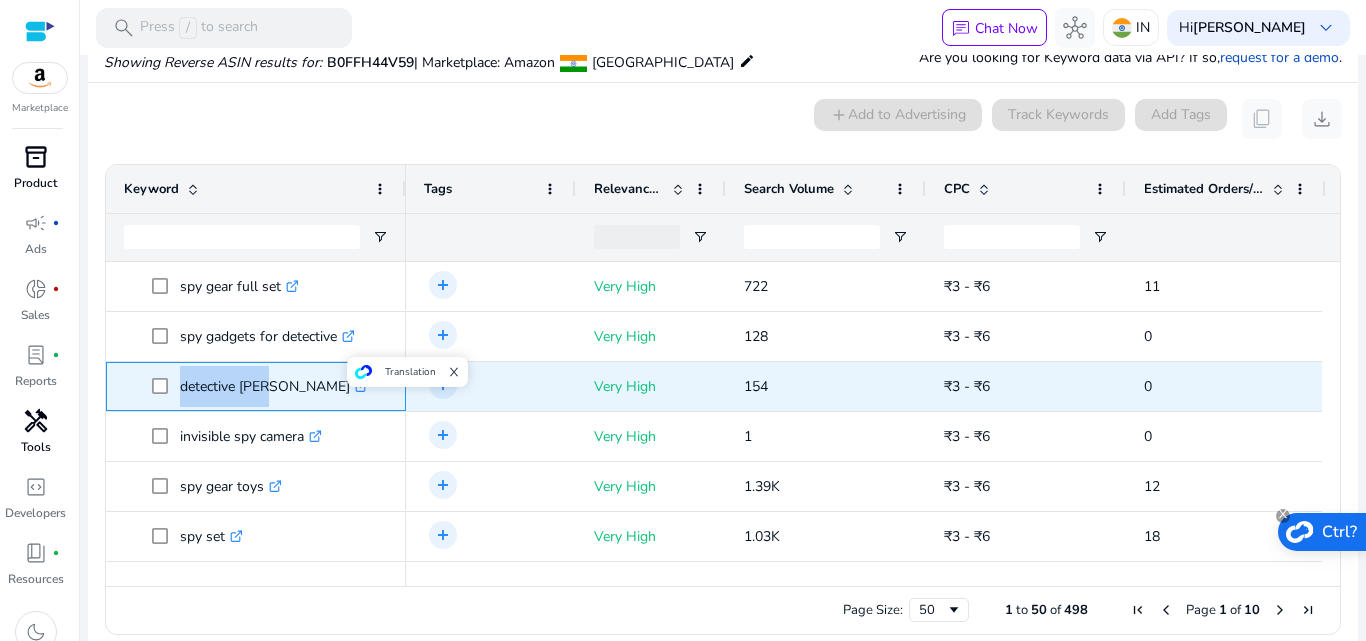 drag, startPoint x: 175, startPoint y: 384, endPoint x: 254, endPoint y: 385, distance: 79.00633 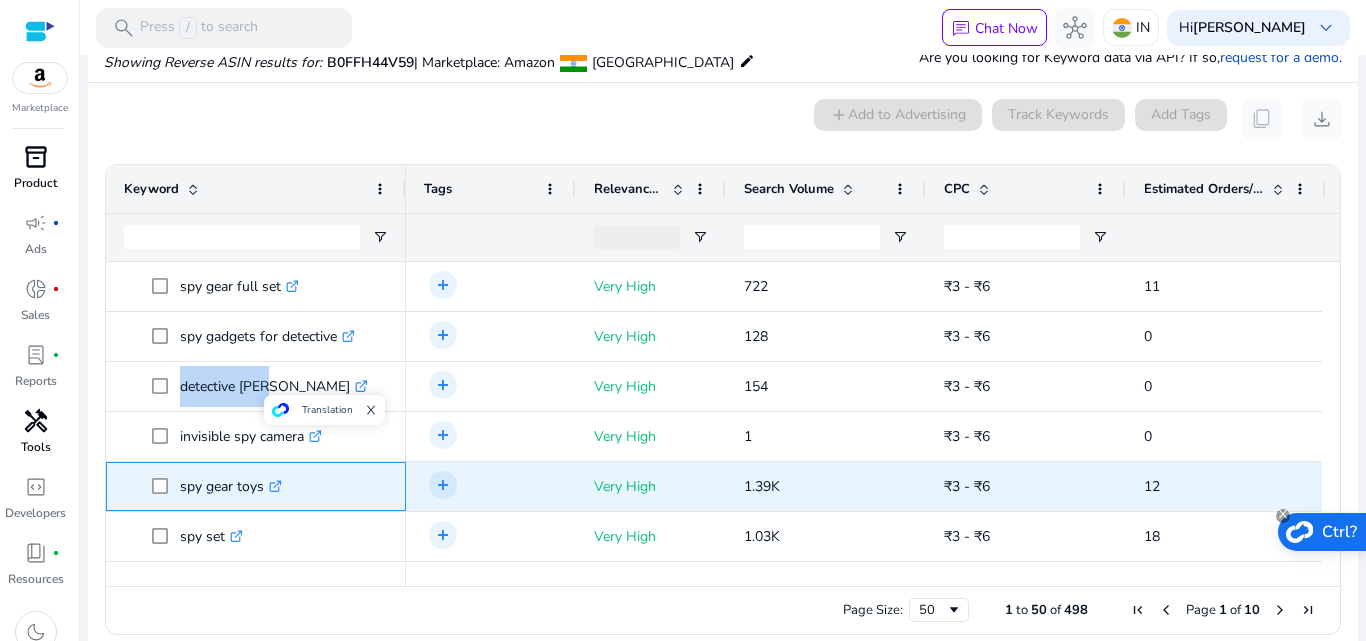 drag, startPoint x: 176, startPoint y: 485, endPoint x: 262, endPoint y: 489, distance: 86.09297 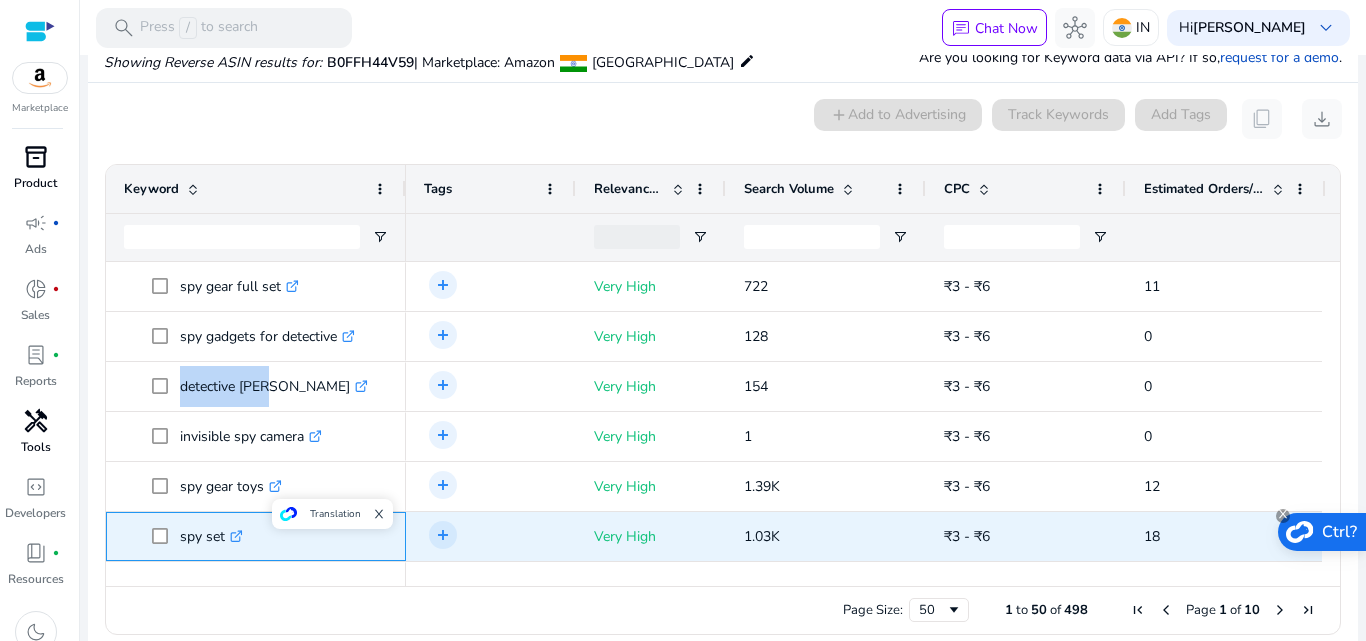 drag, startPoint x: 181, startPoint y: 534, endPoint x: 226, endPoint y: 532, distance: 45.044422 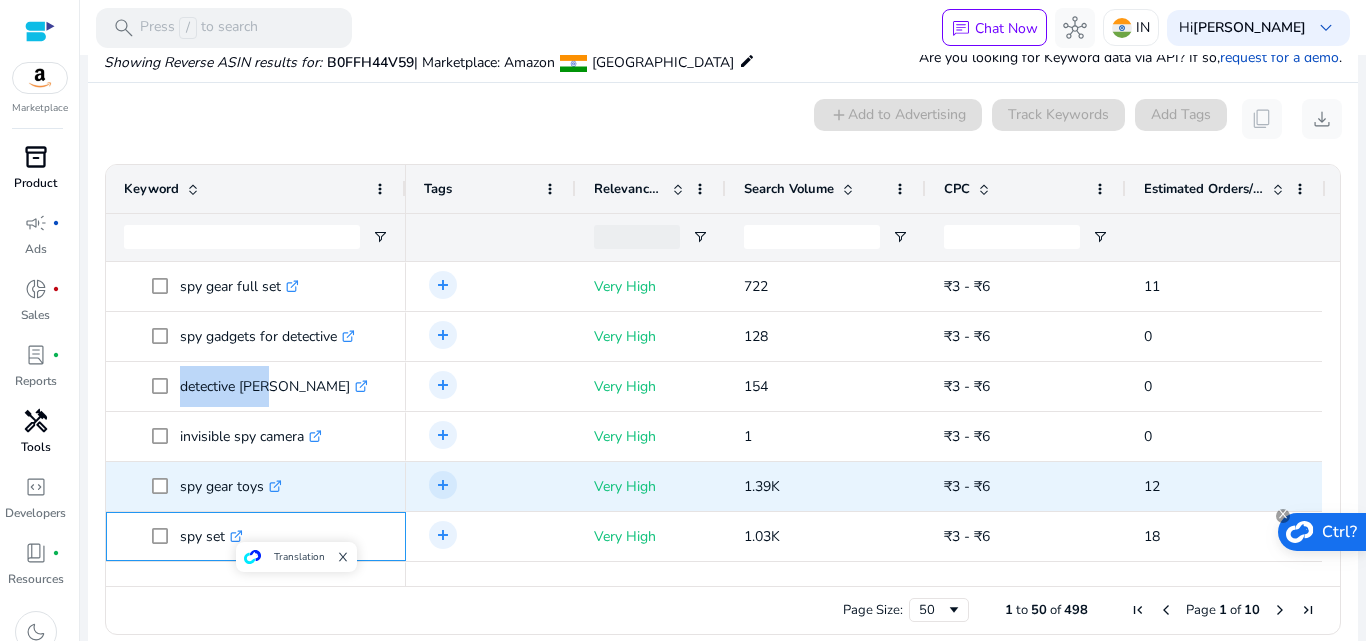 scroll, scrollTop: 700, scrollLeft: 0, axis: vertical 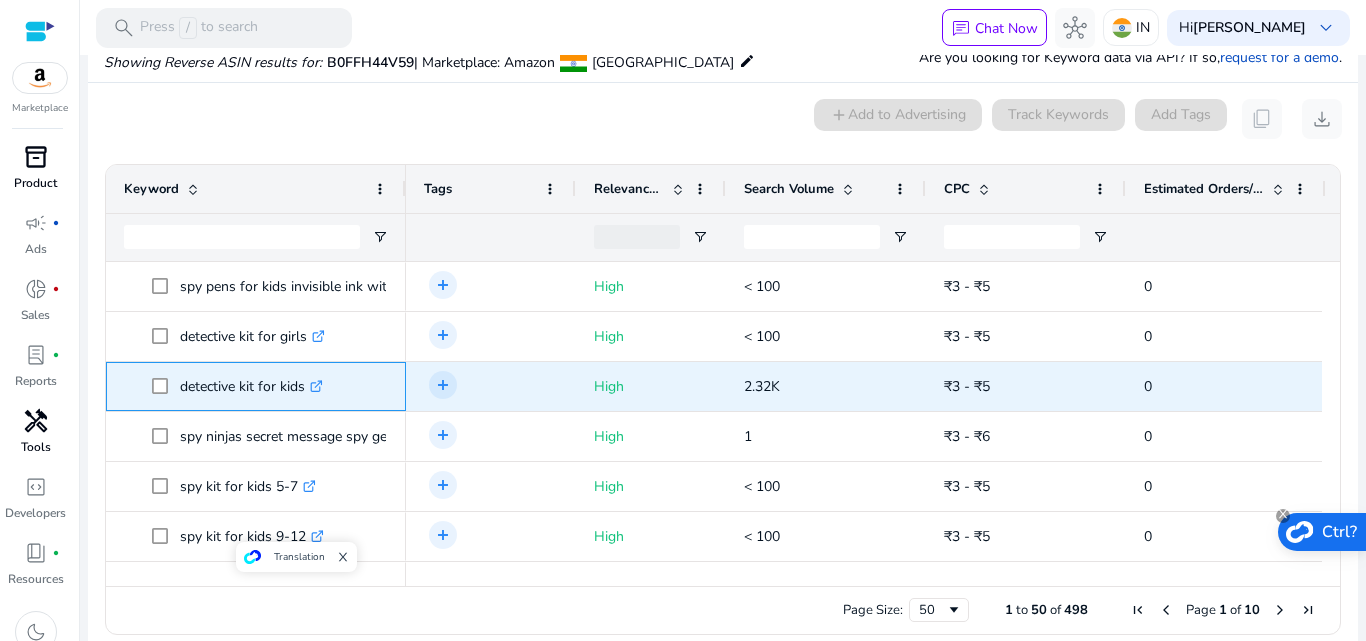 drag, startPoint x: 179, startPoint y: 382, endPoint x: 306, endPoint y: 382, distance: 127 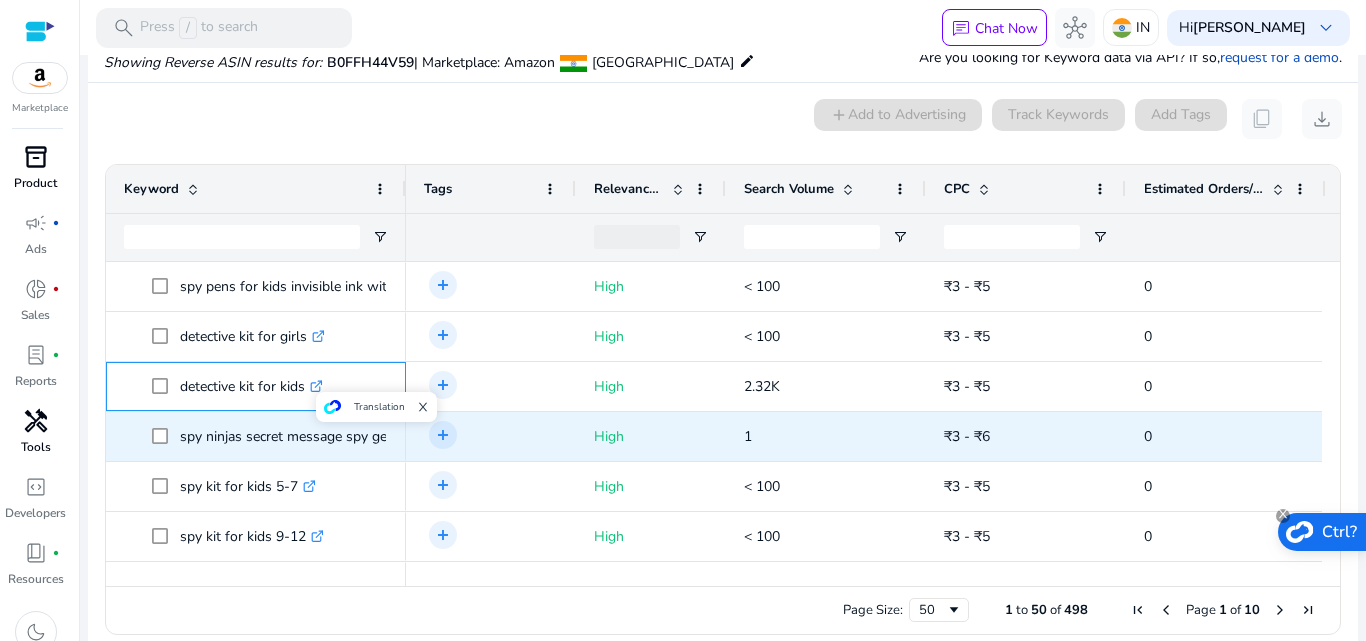 scroll, scrollTop: 1401, scrollLeft: 0, axis: vertical 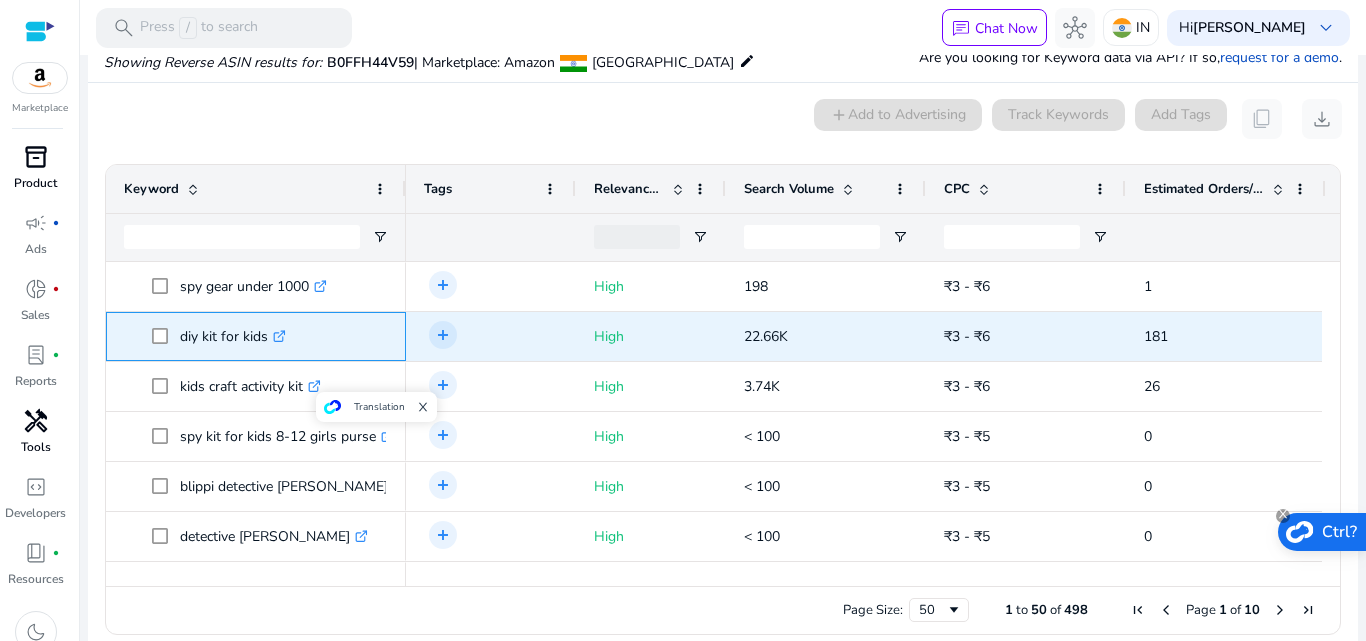 drag, startPoint x: 176, startPoint y: 340, endPoint x: 267, endPoint y: 353, distance: 91.92388 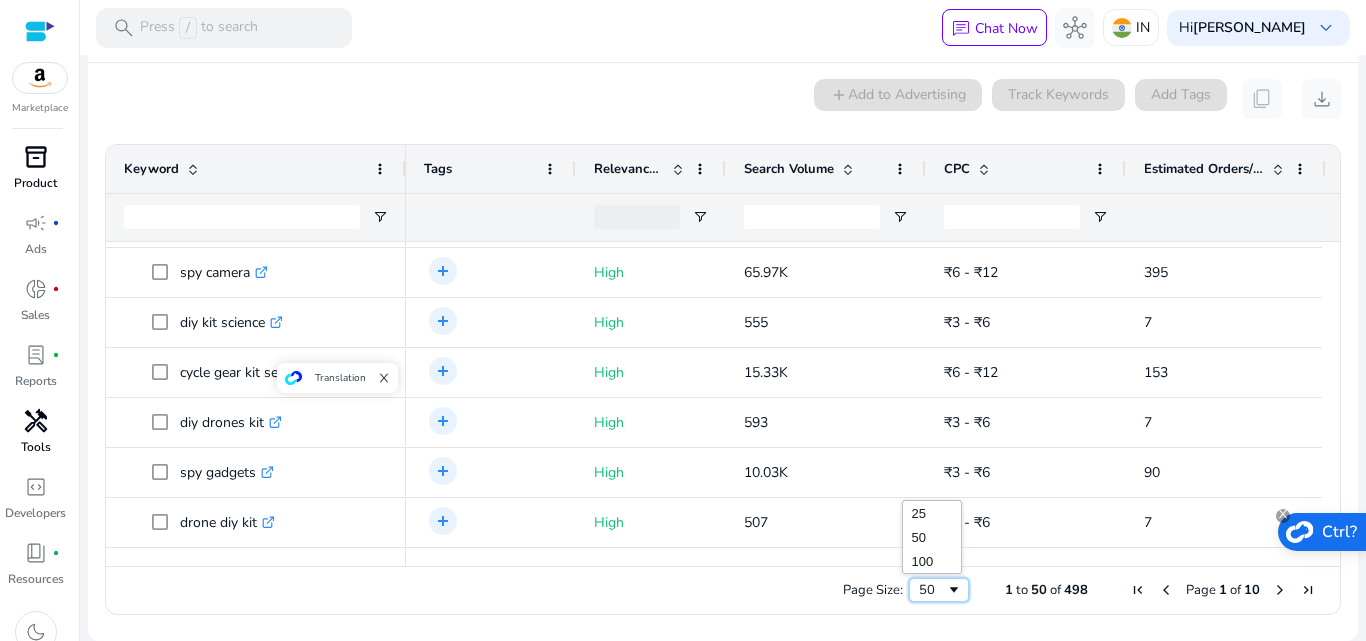 click at bounding box center [954, 590] 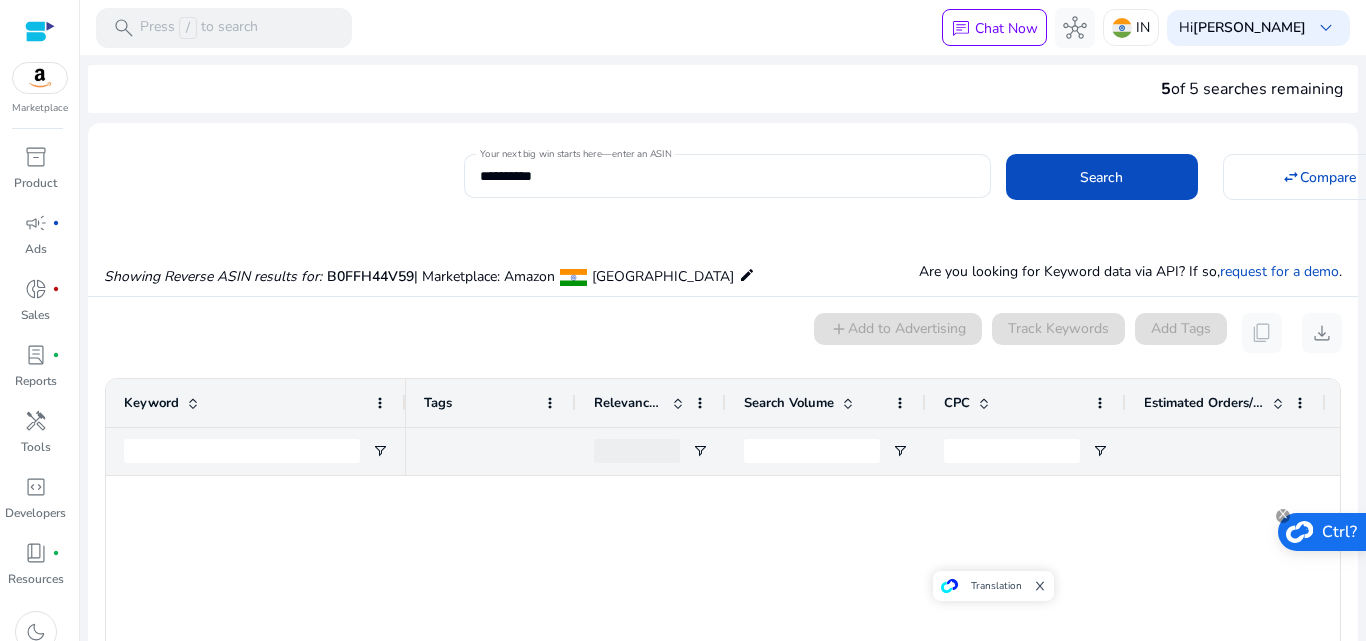 scroll, scrollTop: 0, scrollLeft: 0, axis: both 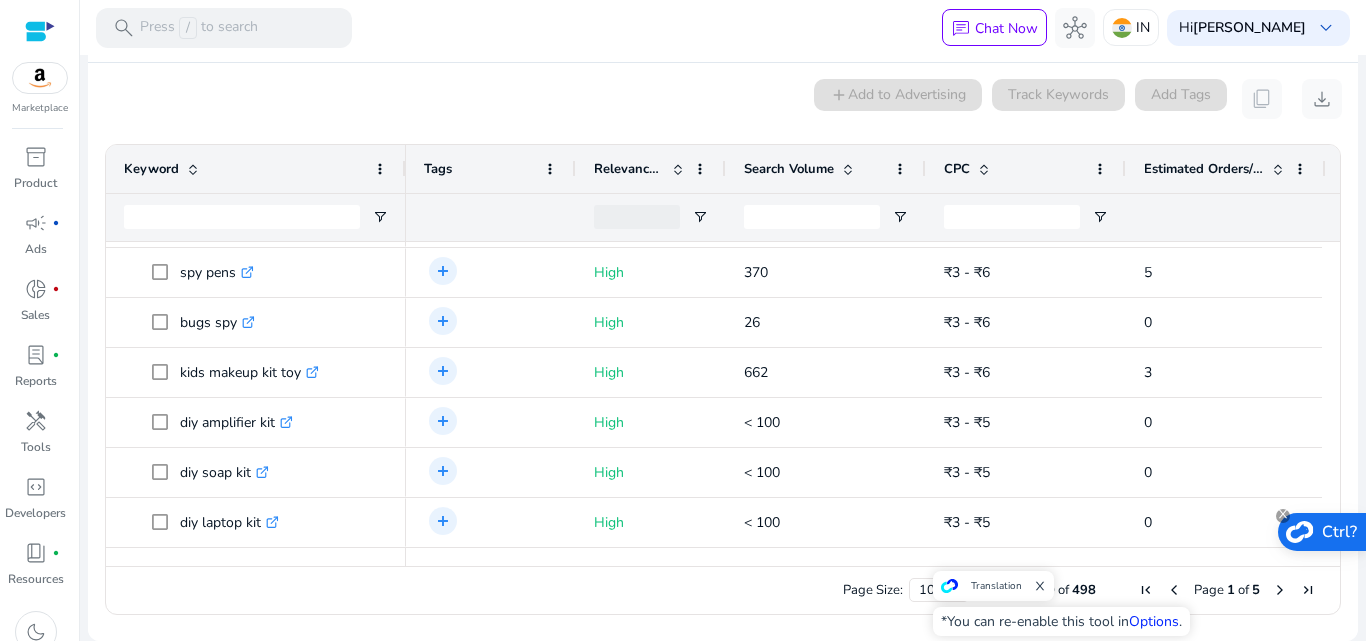 click 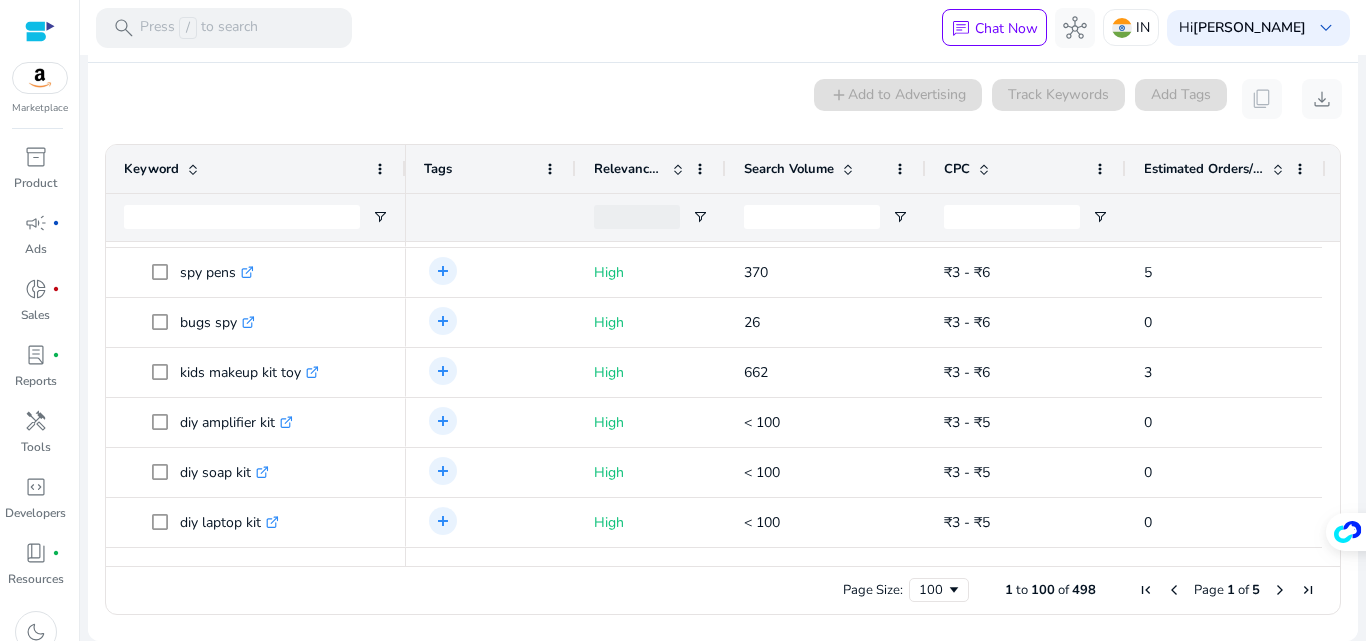 click at bounding box center (1280, 590) 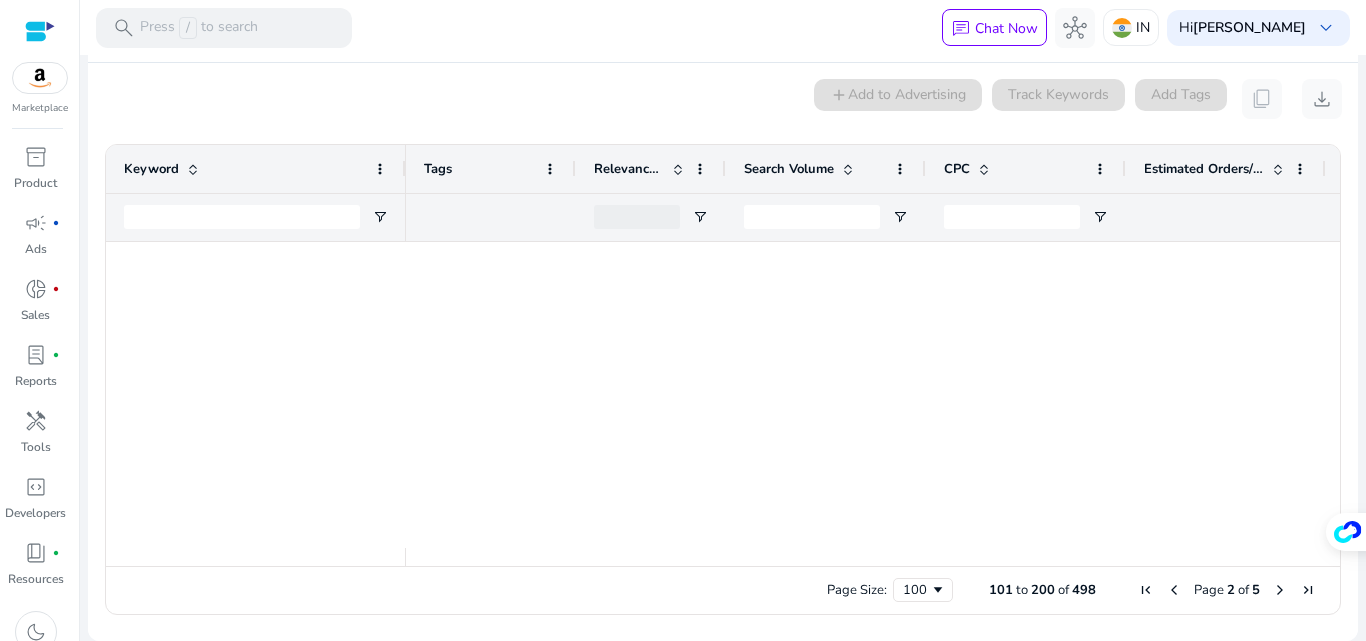scroll, scrollTop: 0, scrollLeft: 0, axis: both 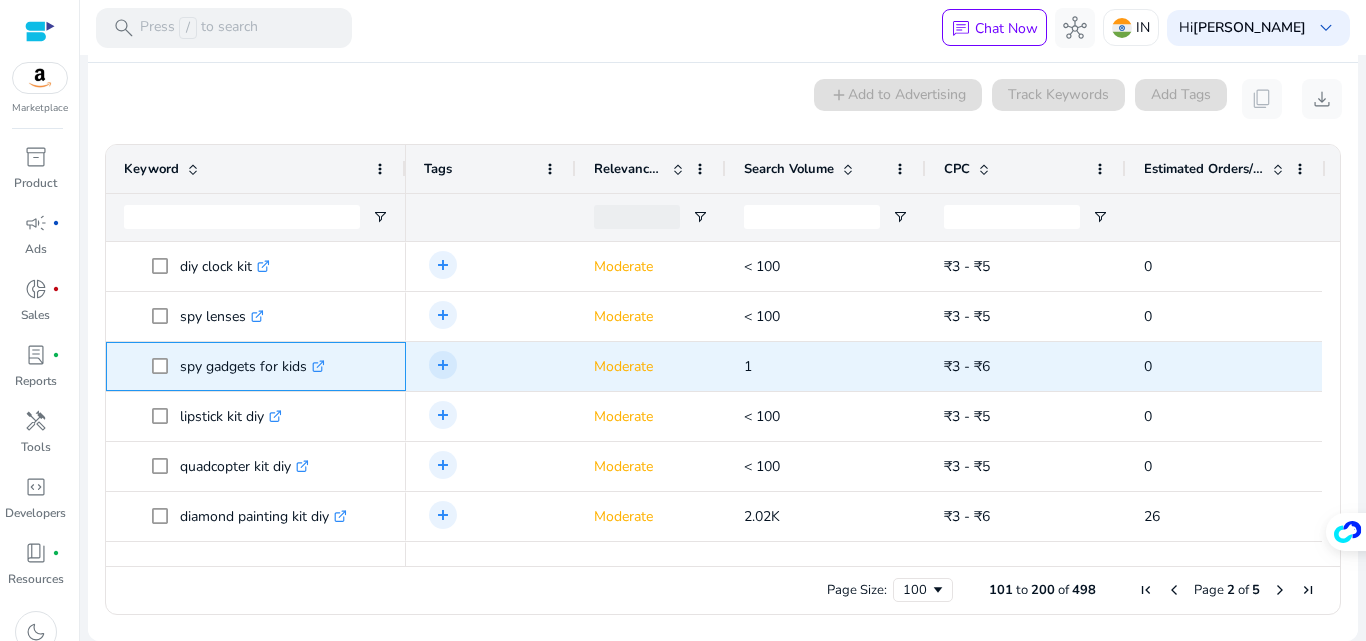 drag, startPoint x: 191, startPoint y: 366, endPoint x: 306, endPoint y: 366, distance: 115 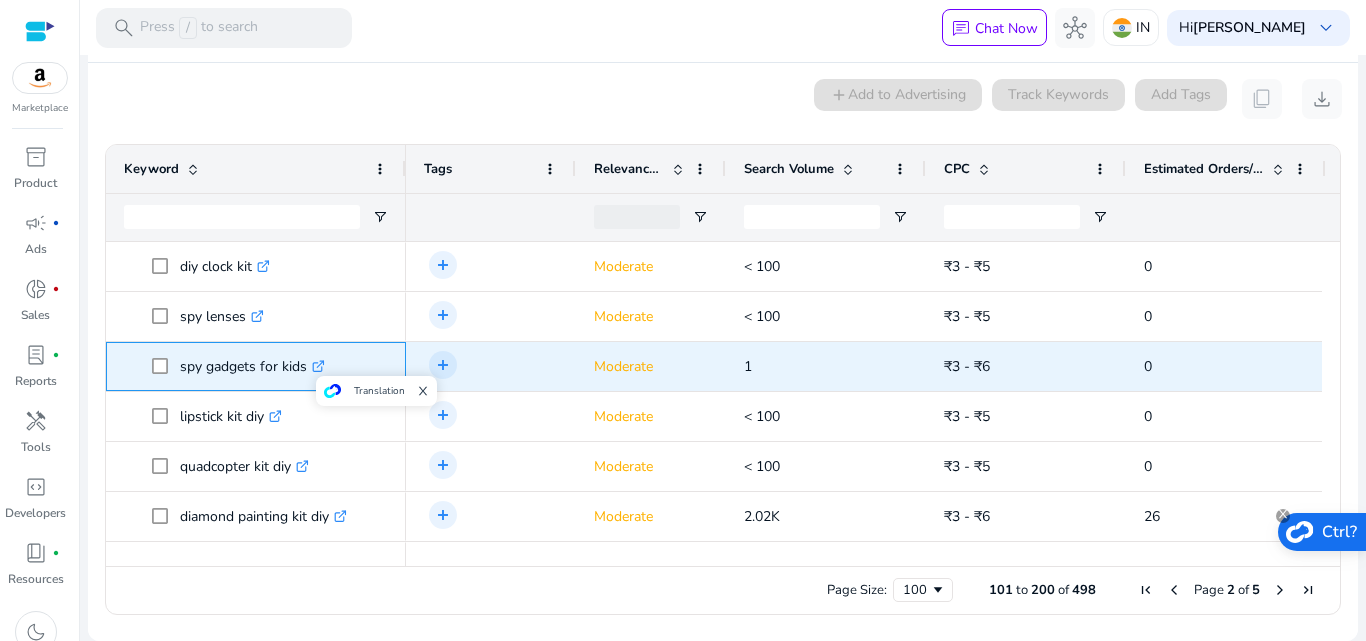 copy on "spy gadgets for kids" 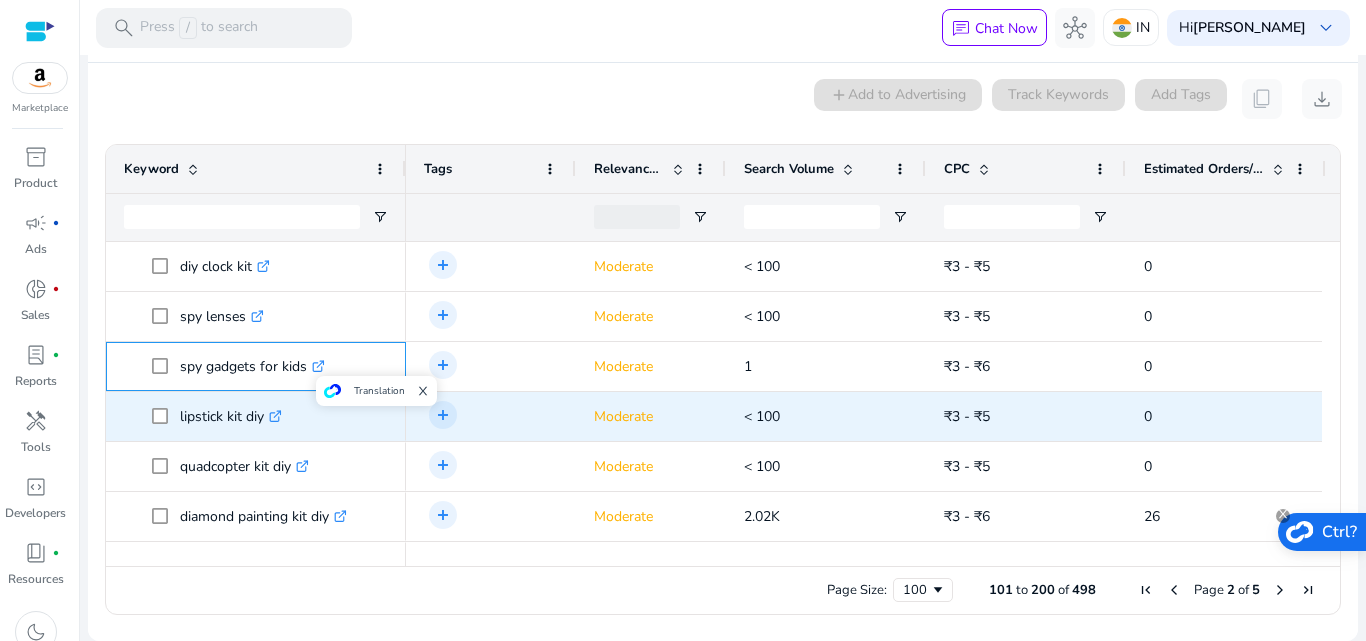 scroll 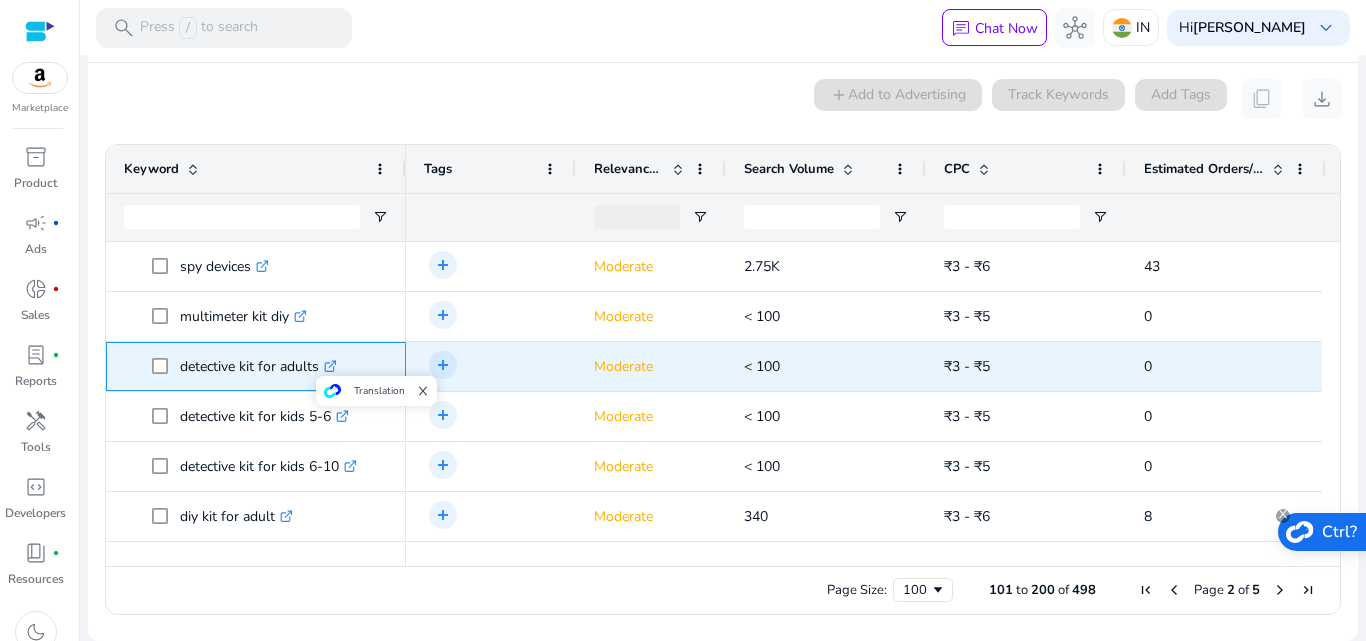 drag, startPoint x: 180, startPoint y: 368, endPoint x: 316, endPoint y: 377, distance: 136.29747 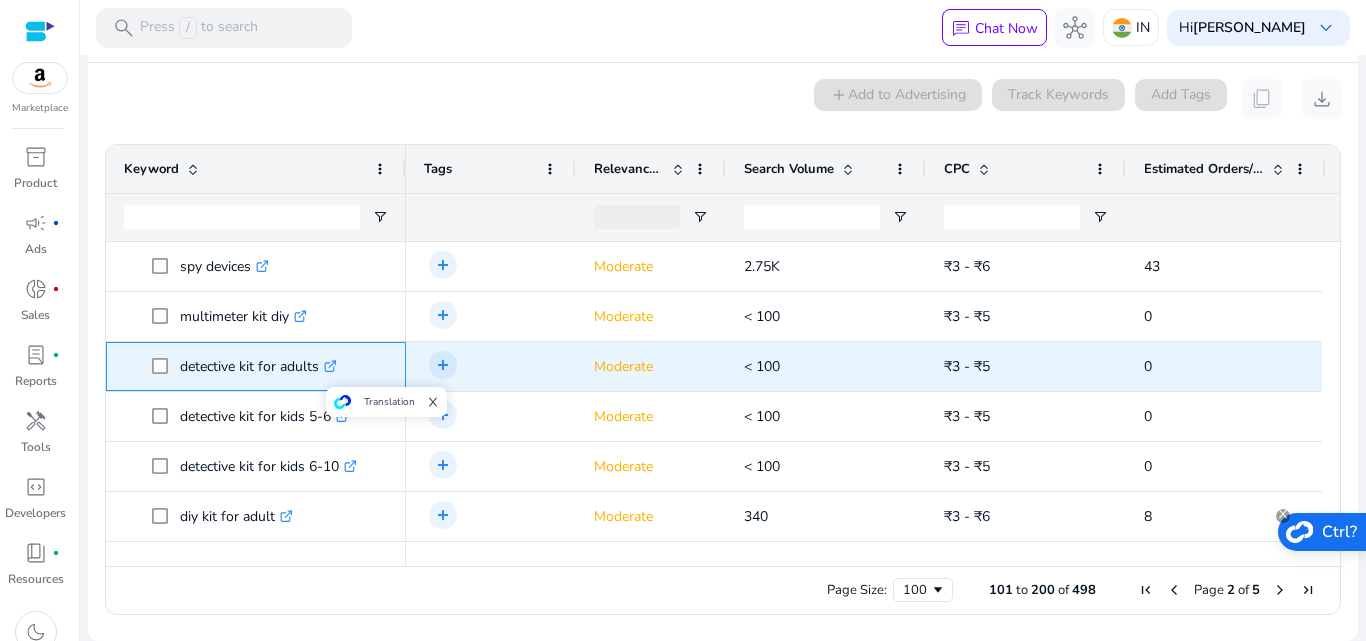 copy on "detective kit for adults" 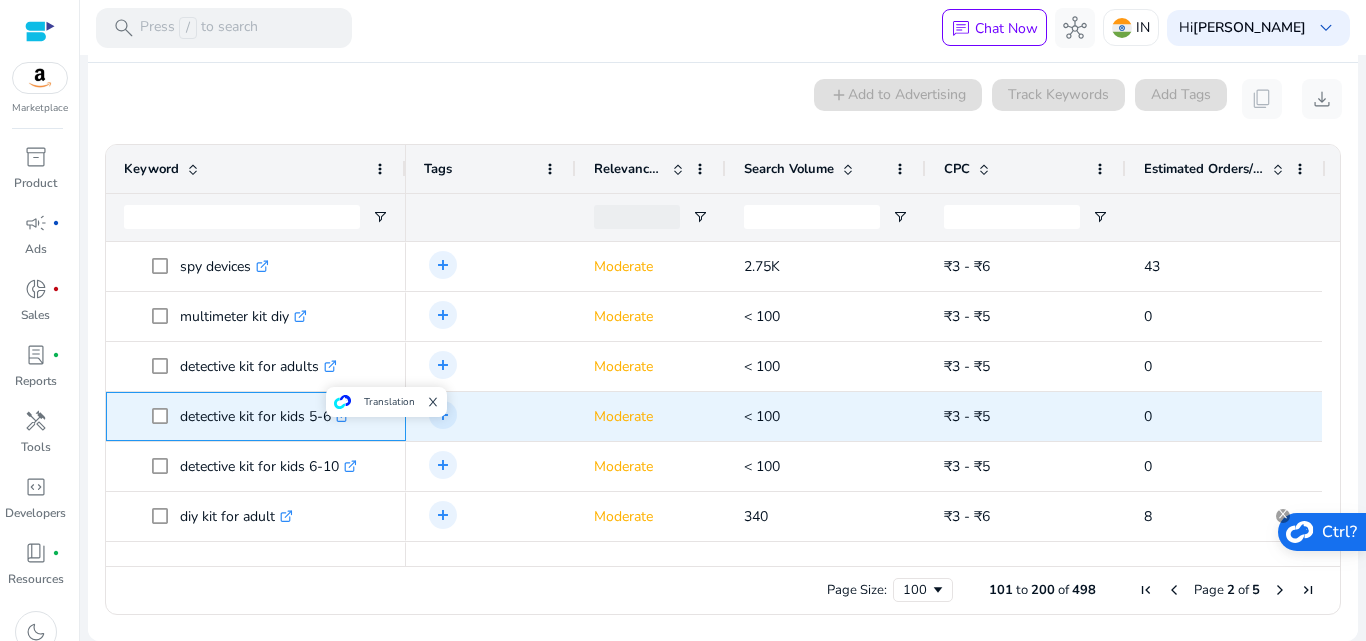 drag, startPoint x: 180, startPoint y: 416, endPoint x: 329, endPoint y: 425, distance: 149.27156 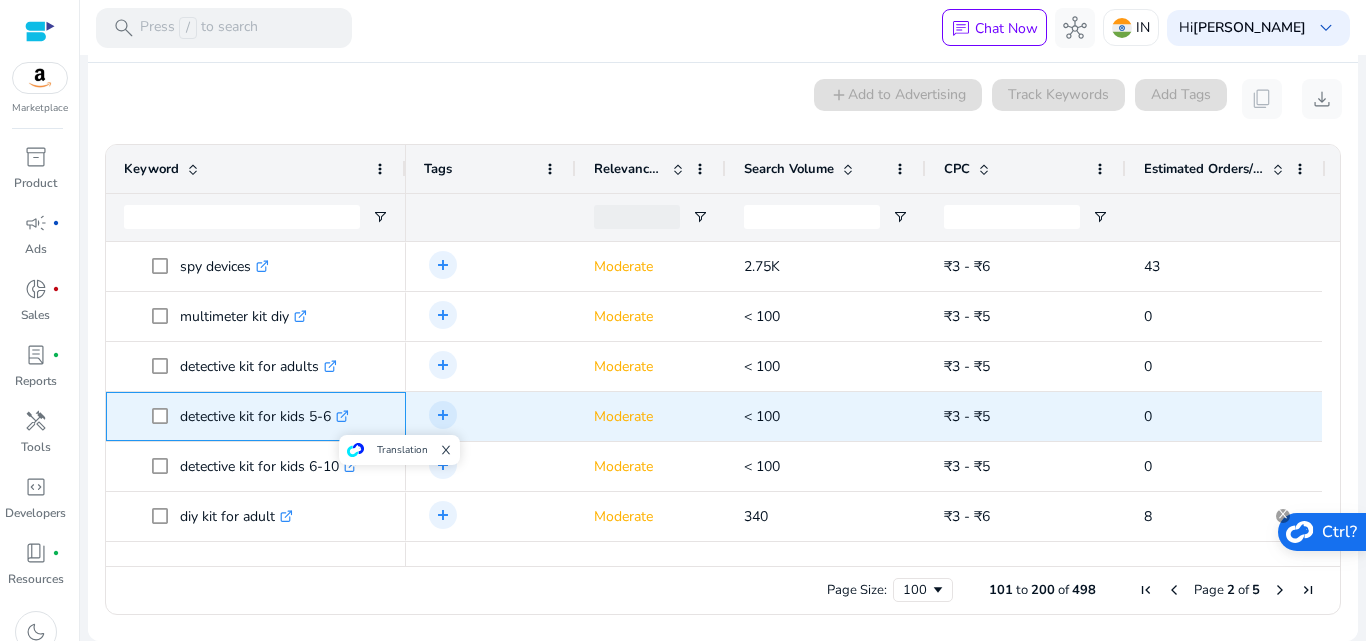 copy on "detective kit for kids 5-6" 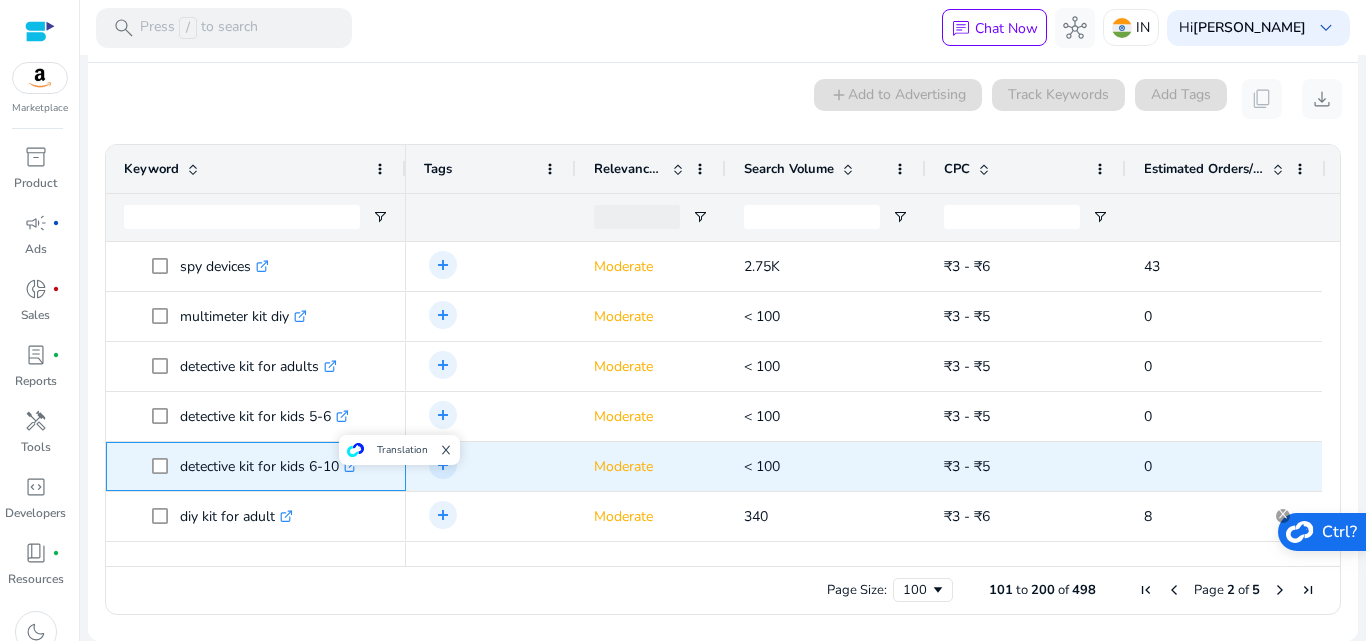 drag, startPoint x: 175, startPoint y: 464, endPoint x: 341, endPoint y: 477, distance: 166.50826 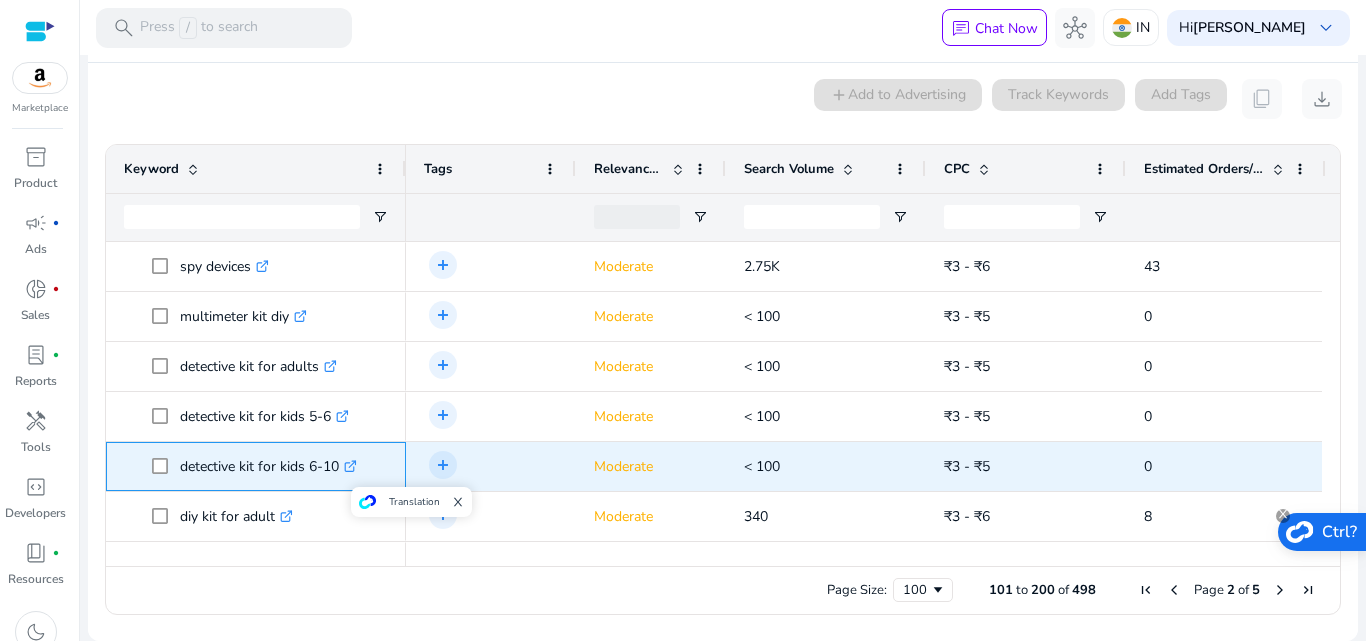 copy on "detective kit for kids 6-10" 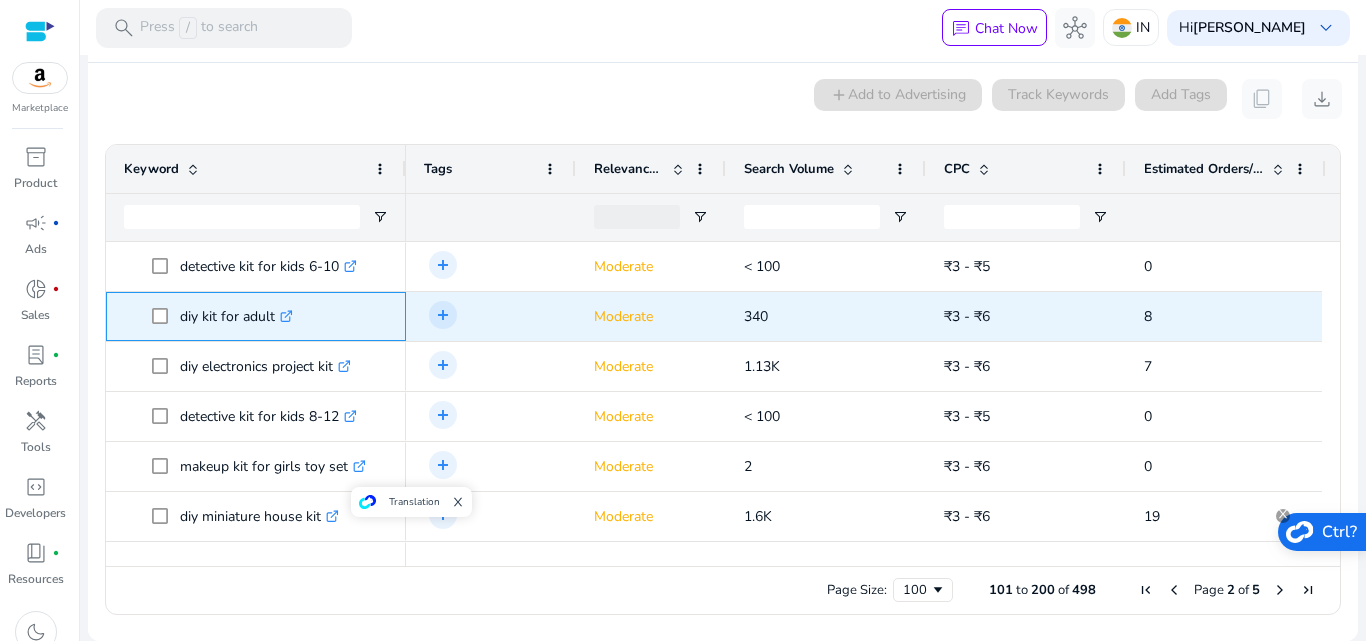 click on "diy kit for adult  .st0{fill:#2c8af8}" 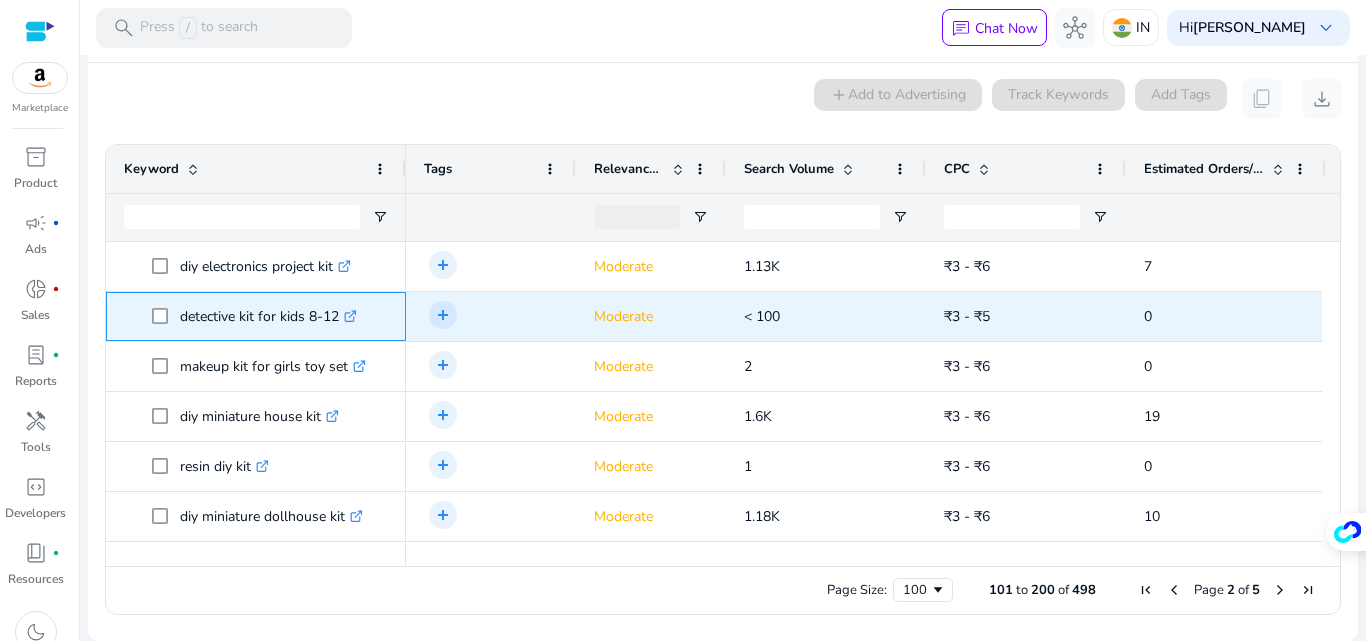 drag, startPoint x: 189, startPoint y: 315, endPoint x: 338, endPoint y: 326, distance: 149.40549 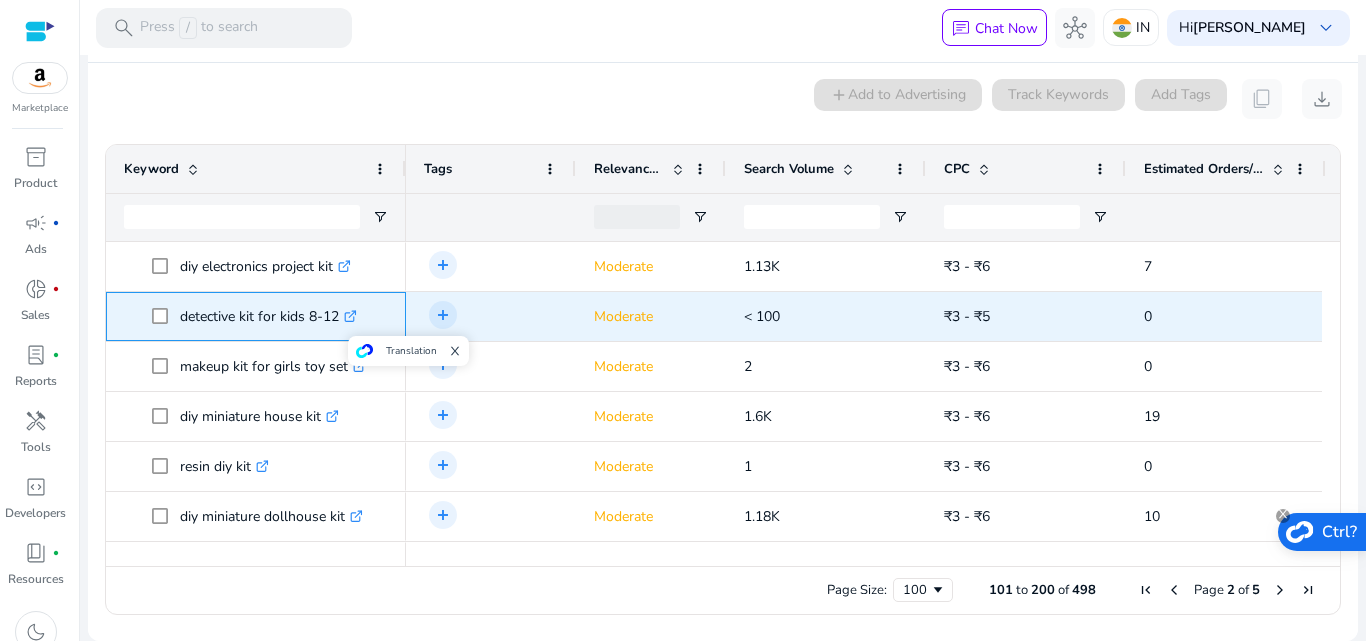 copy on "detective kit for kids 8-12" 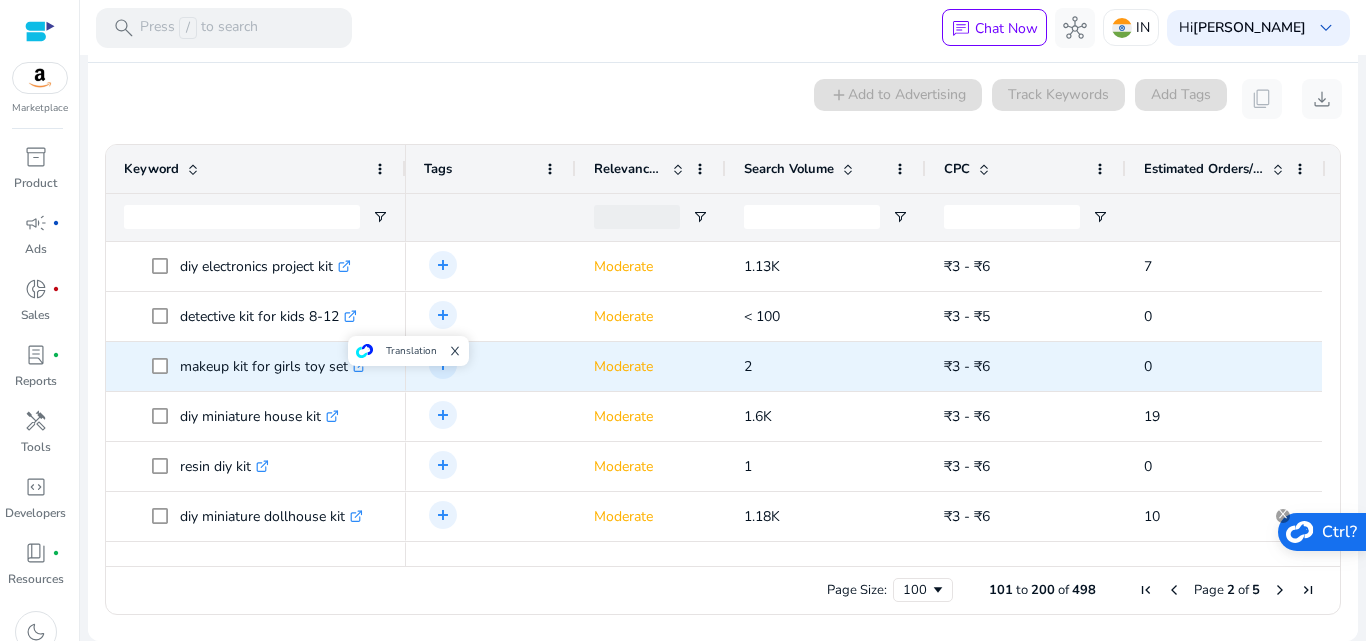 click on "makeup kit for girls toy set  .st0{fill:#2c8af8}" 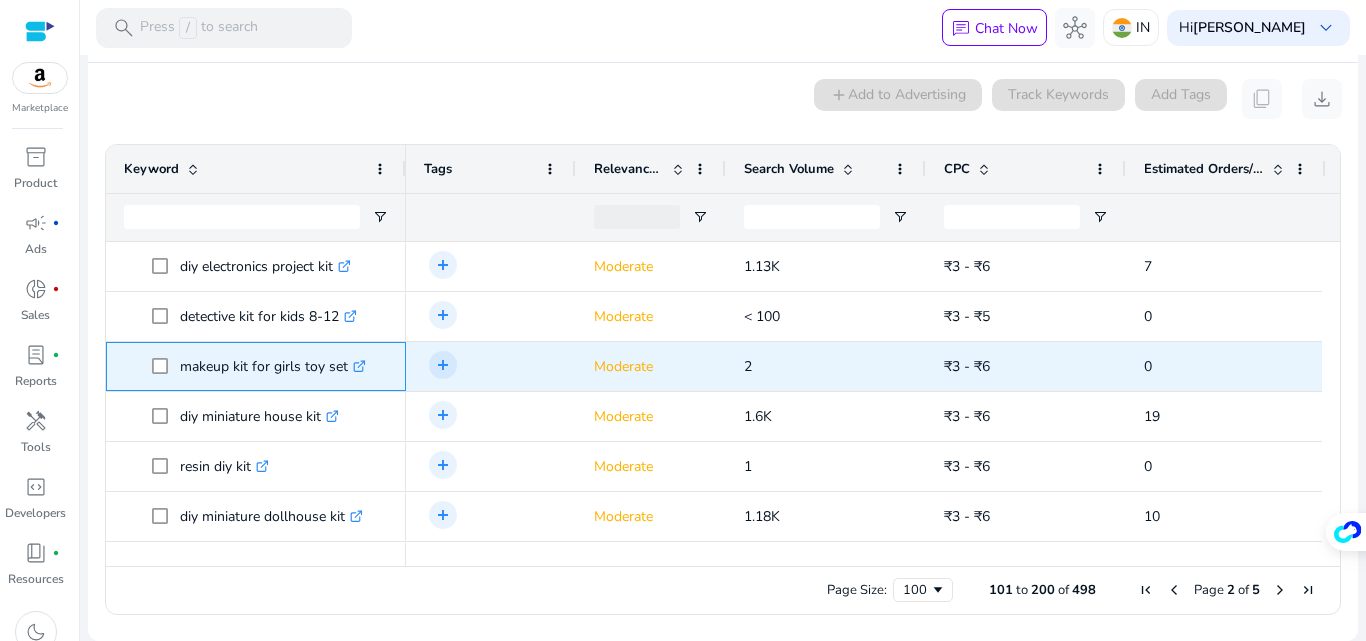 scroll, scrollTop: 800, scrollLeft: 0, axis: vertical 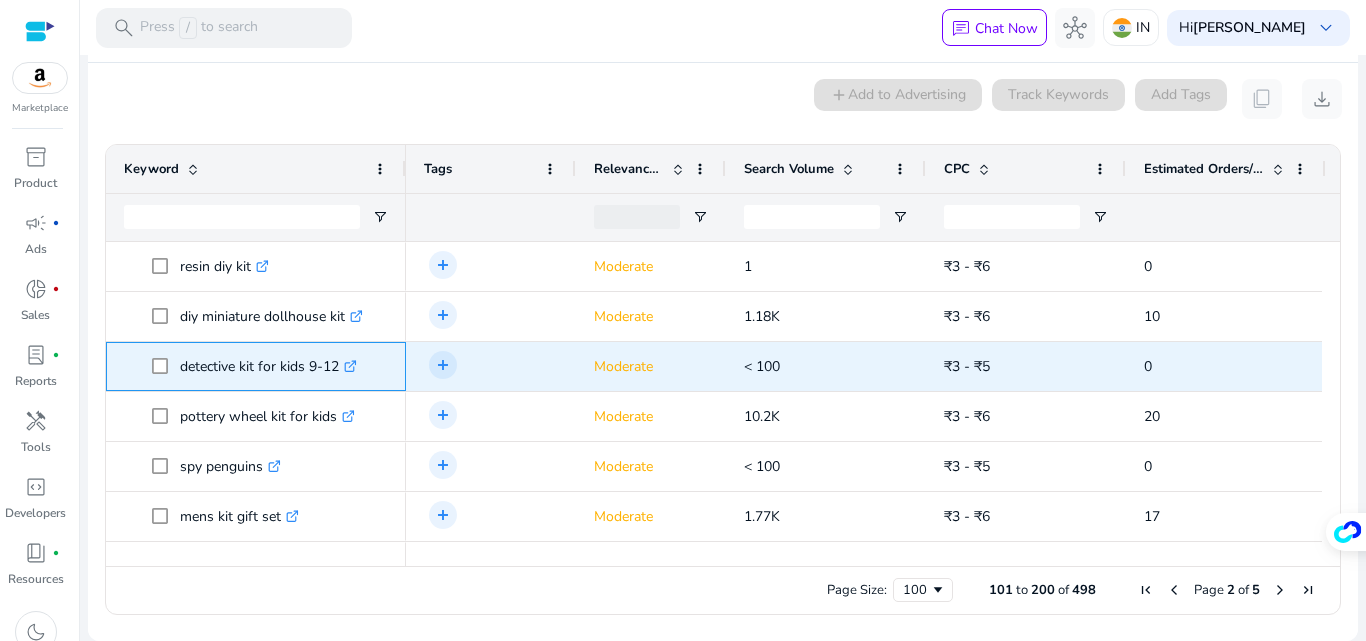 drag, startPoint x: 178, startPoint y: 368, endPoint x: 337, endPoint y: 370, distance: 159.01257 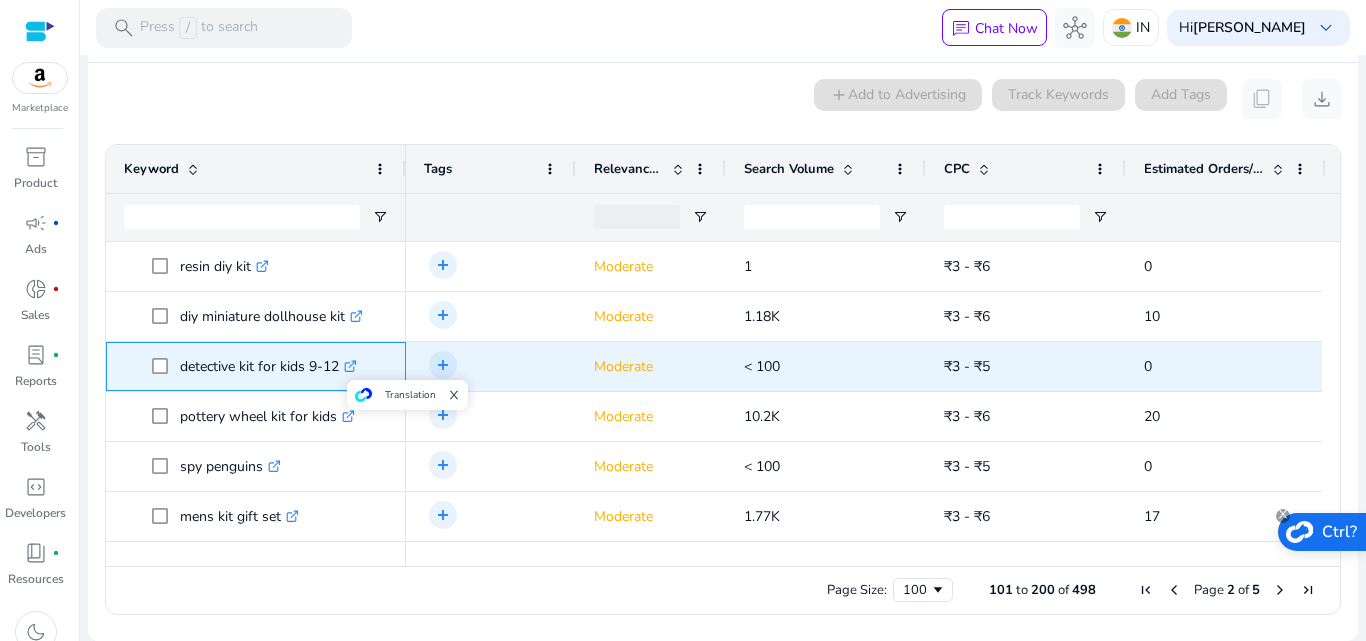 copy on "detective kit for kids 9-12" 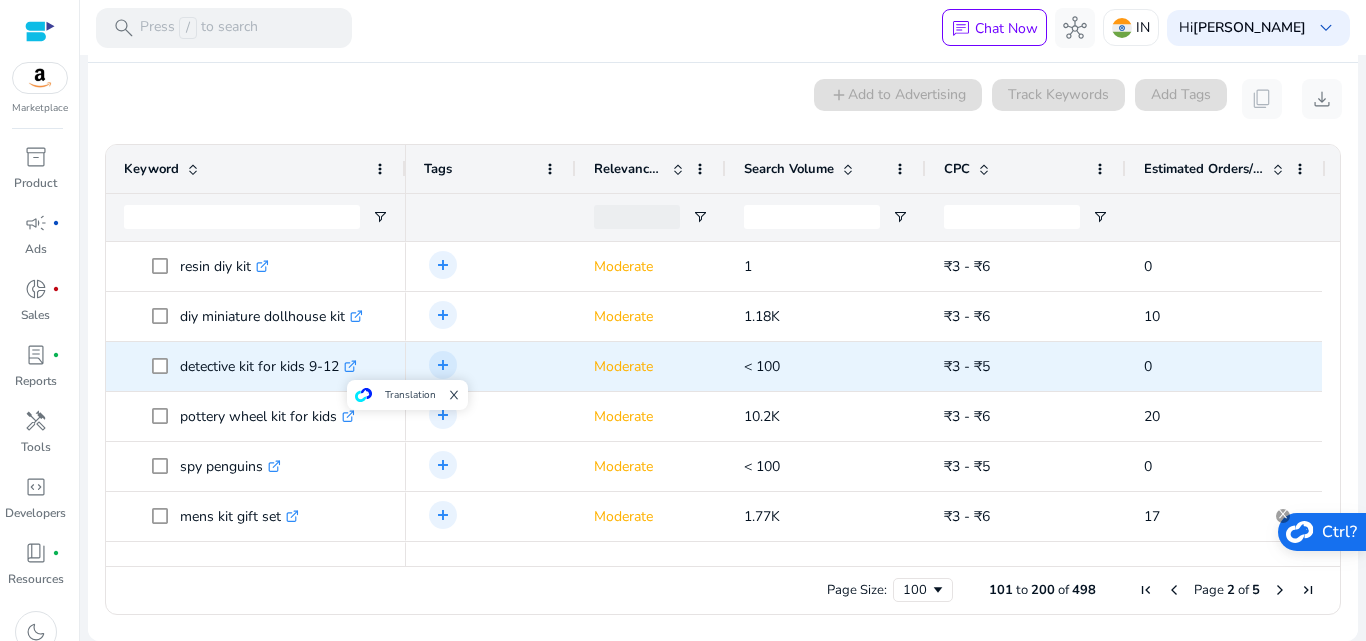 scroll, scrollTop: 1085, scrollLeft: 0, axis: vertical 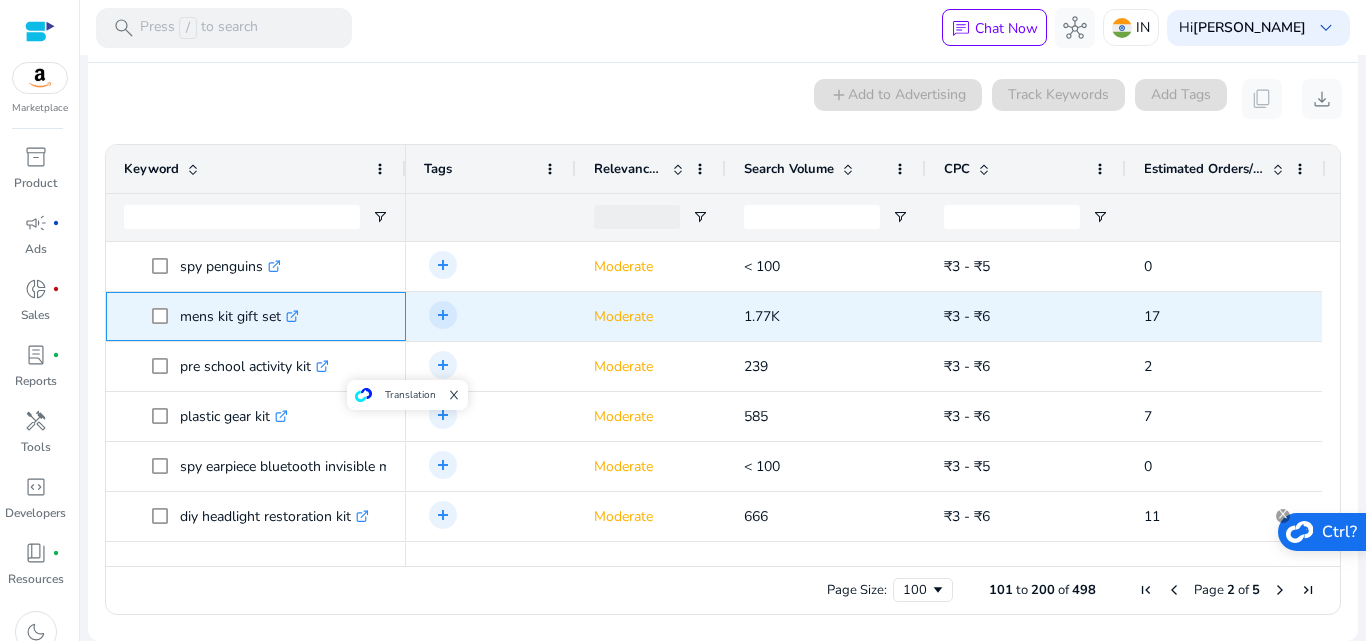 click on "mens kit gift set  .st0{fill:#2c8af8}" 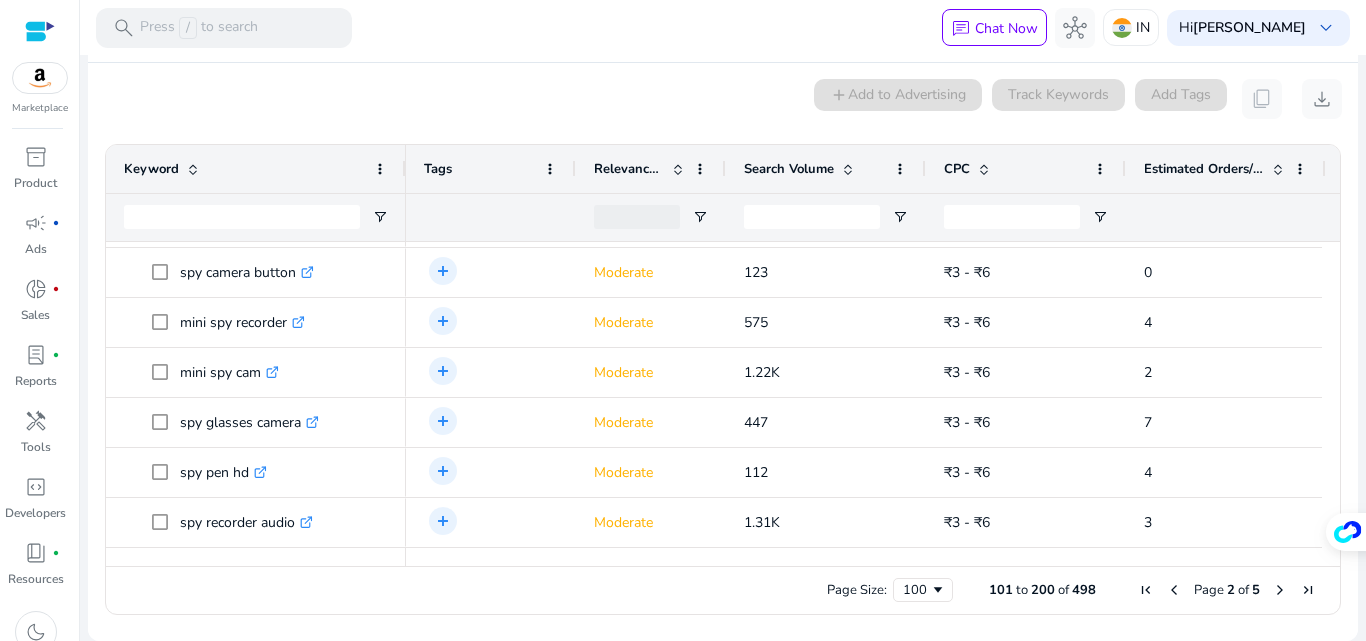 click at bounding box center (1280, 590) 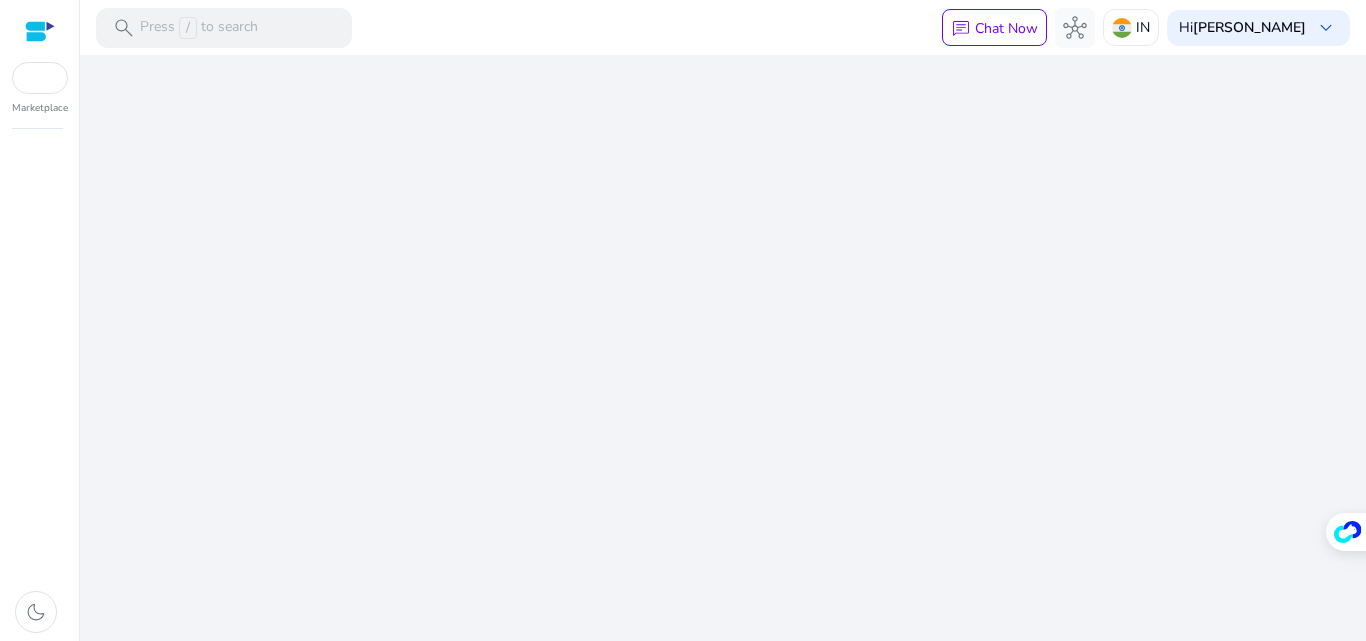 scroll, scrollTop: 0, scrollLeft: 0, axis: both 